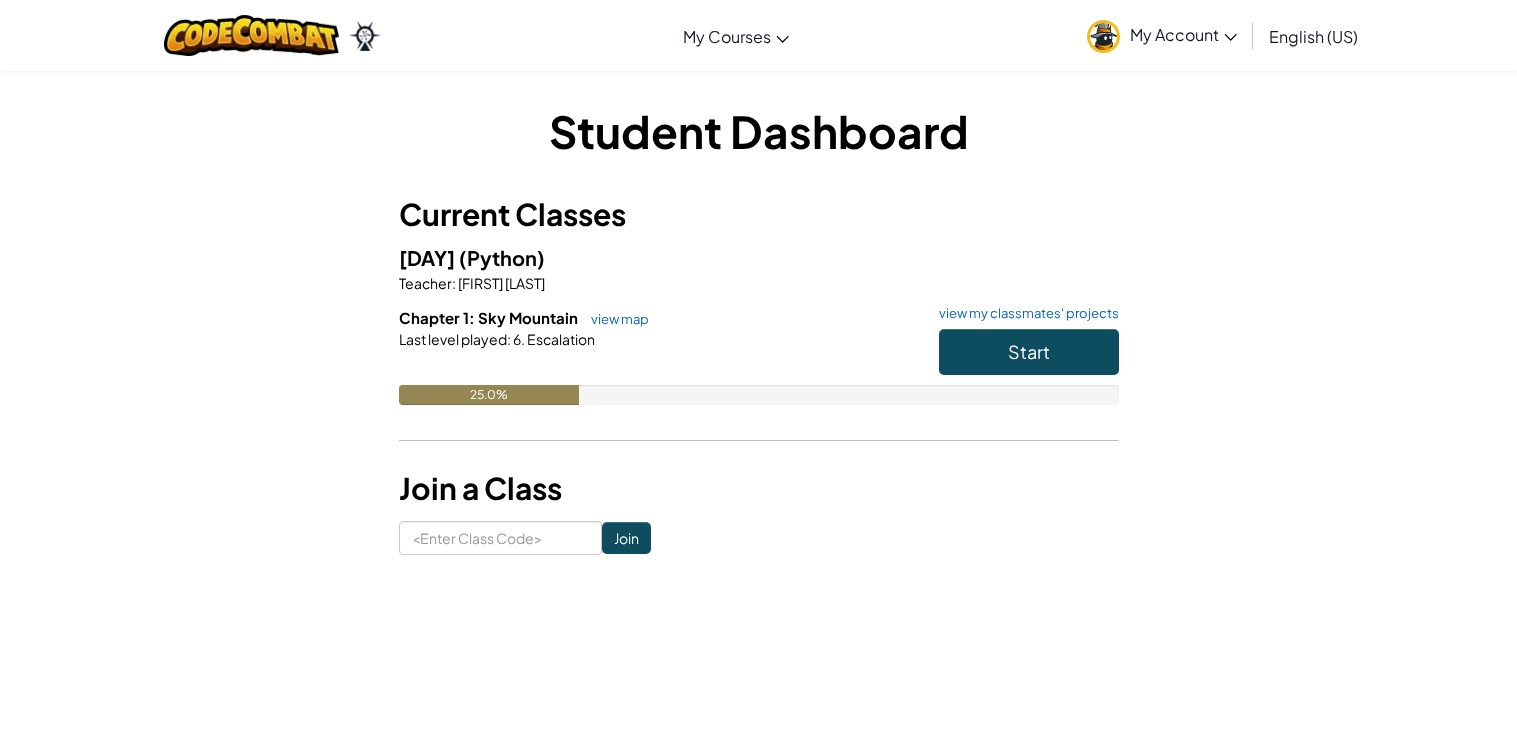 scroll, scrollTop: 0, scrollLeft: 0, axis: both 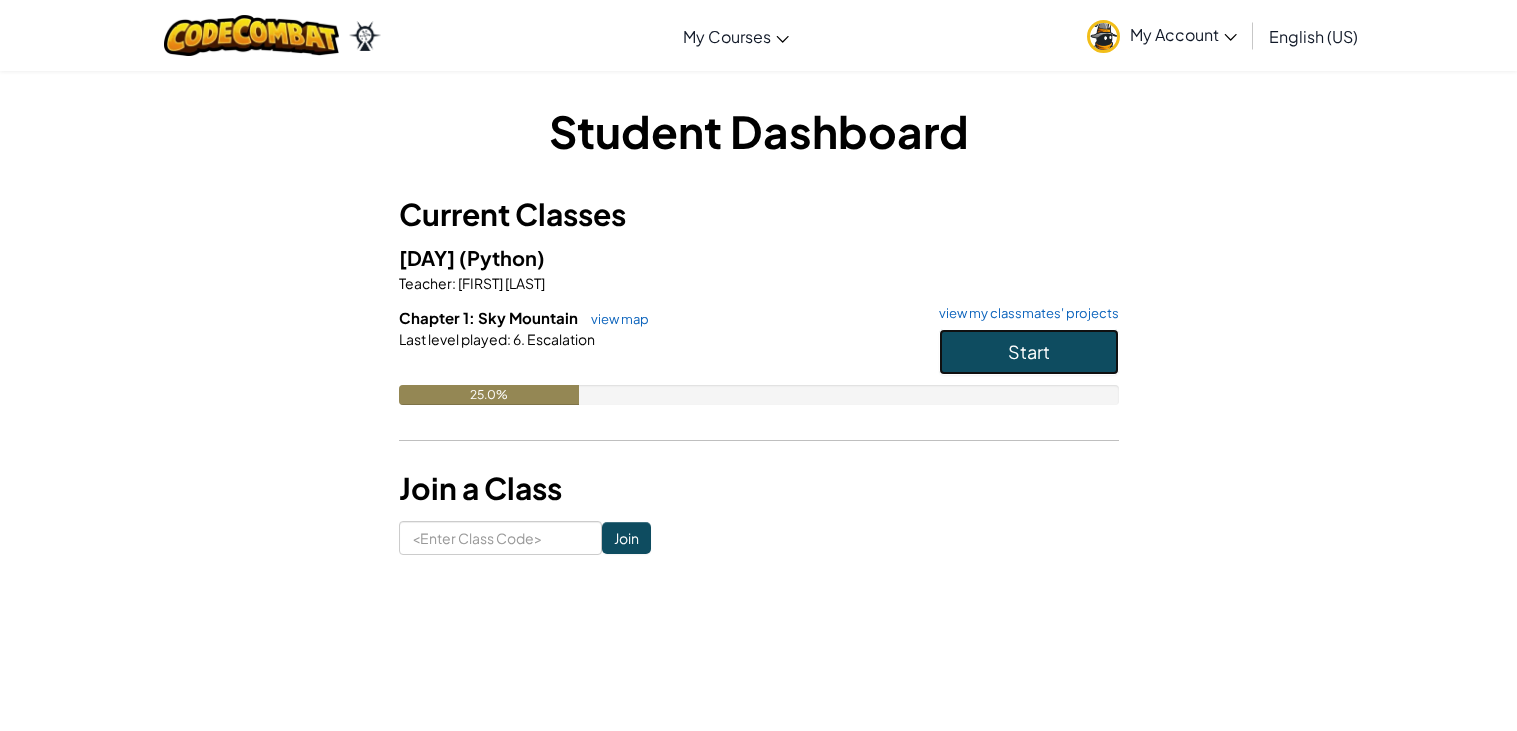 click on "Start" at bounding box center (1029, 352) 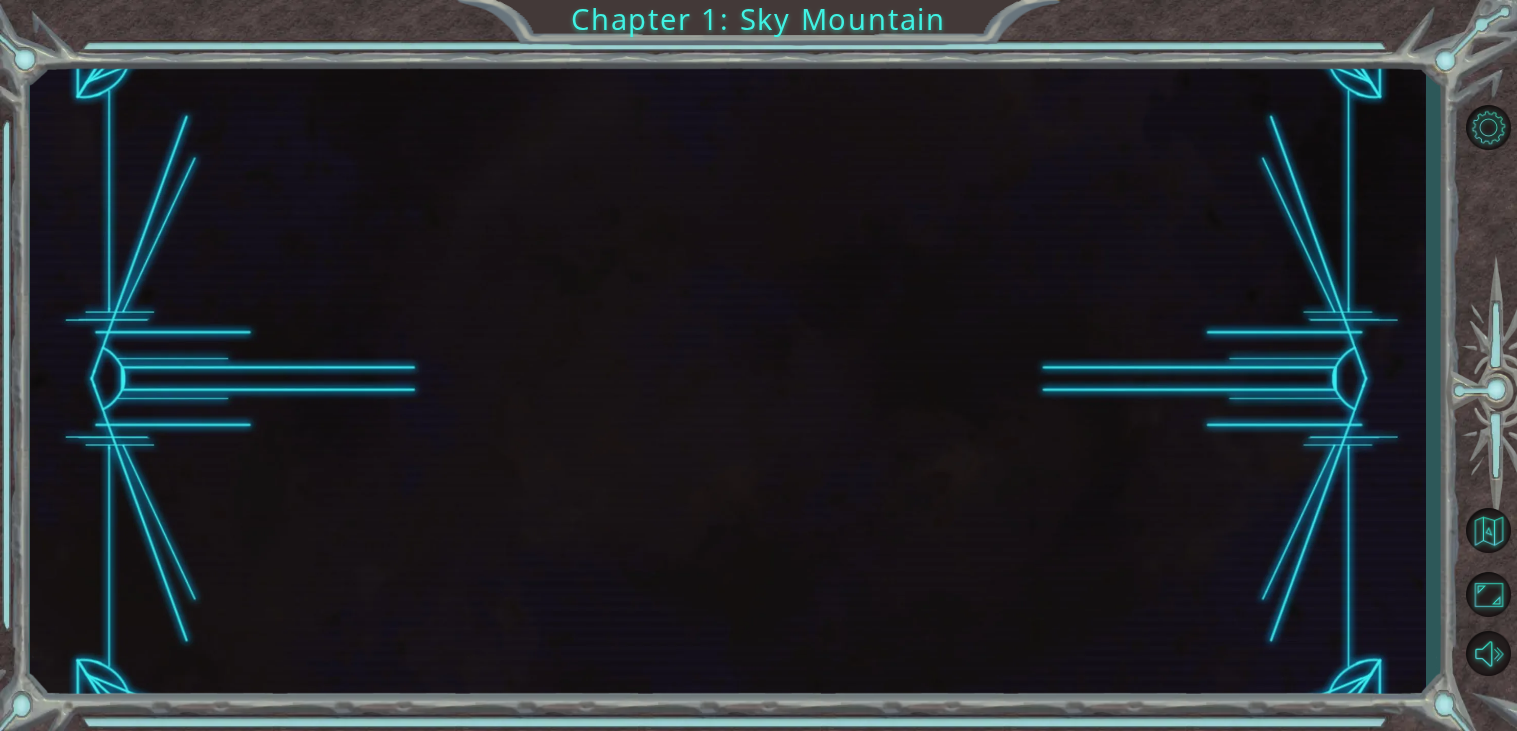 click at bounding box center (728, 379) 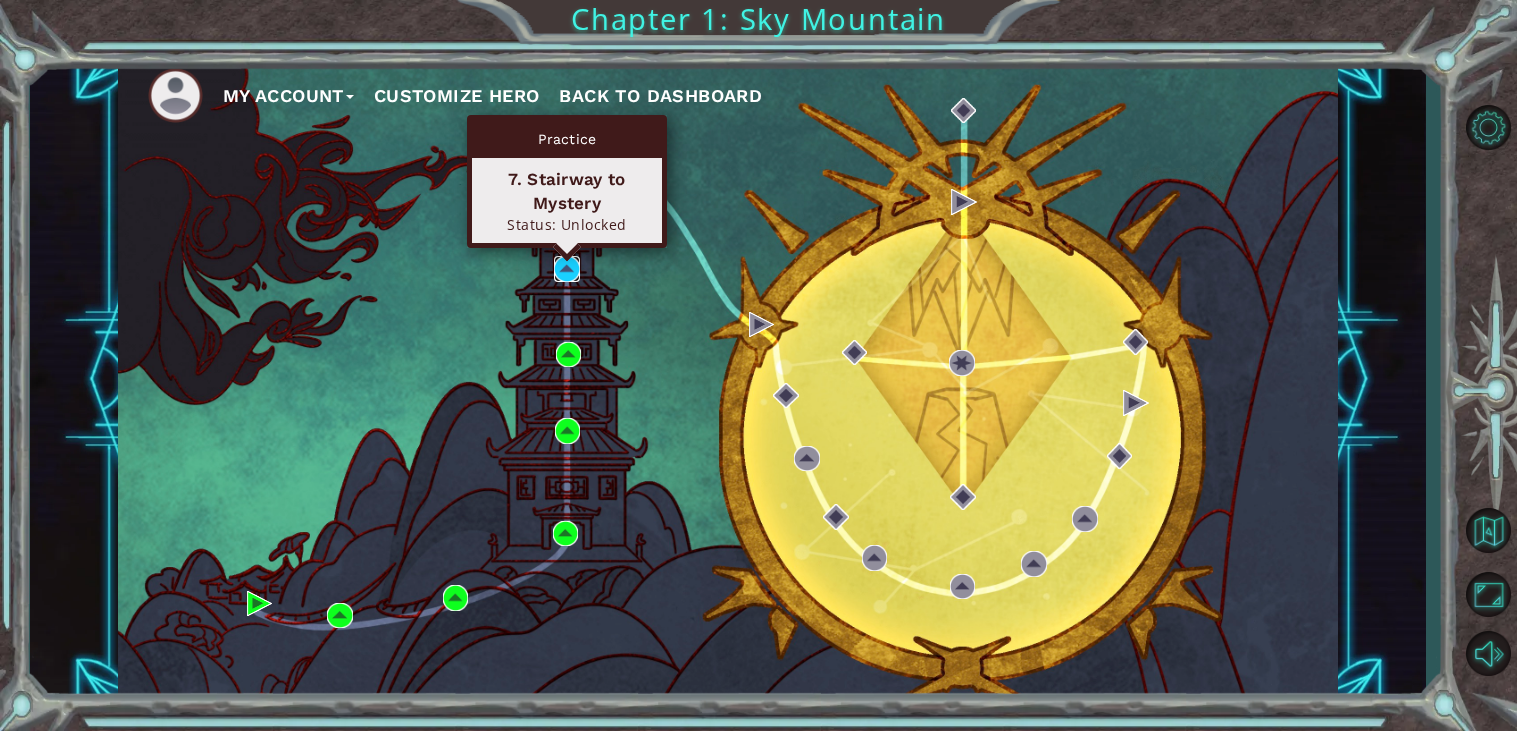click at bounding box center (567, 269) 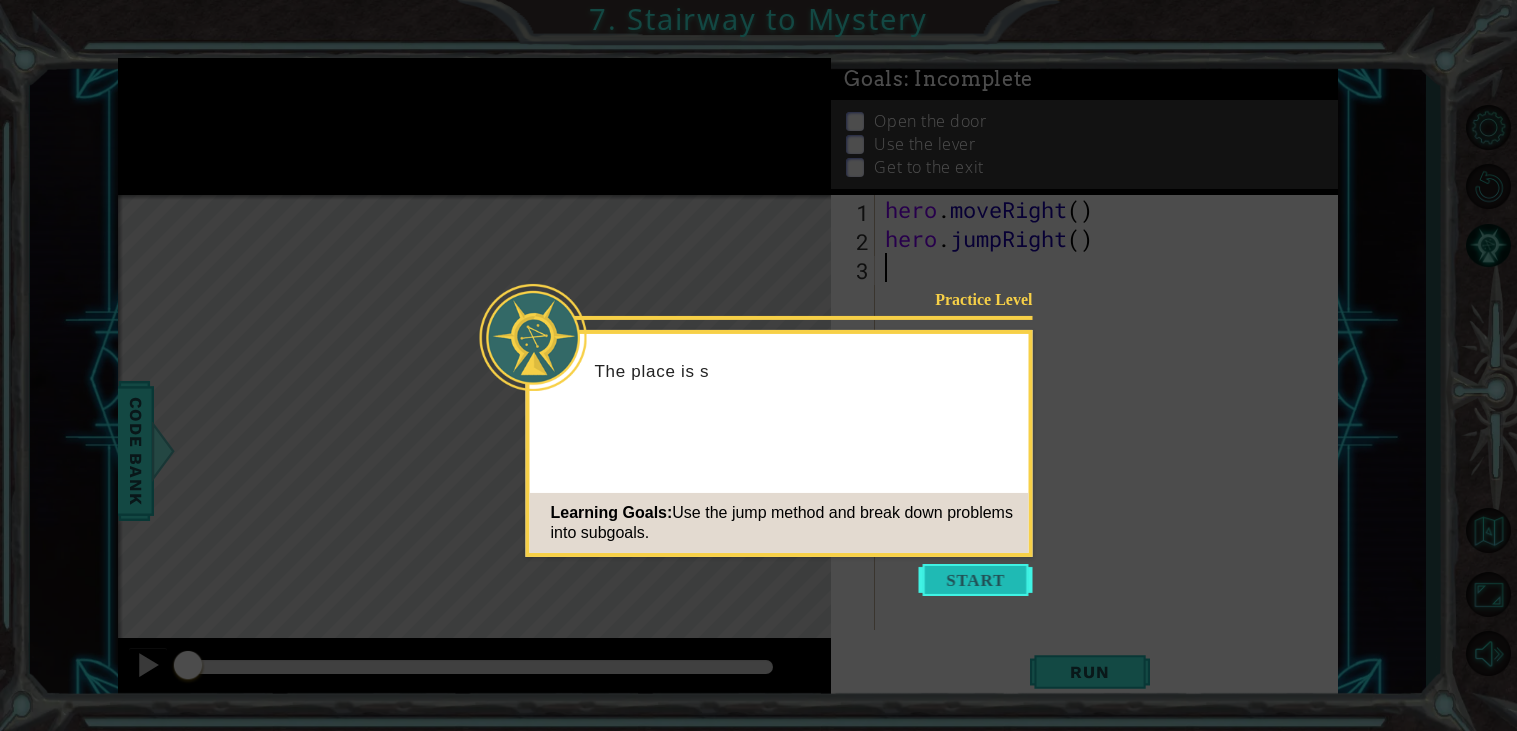 click at bounding box center (976, 580) 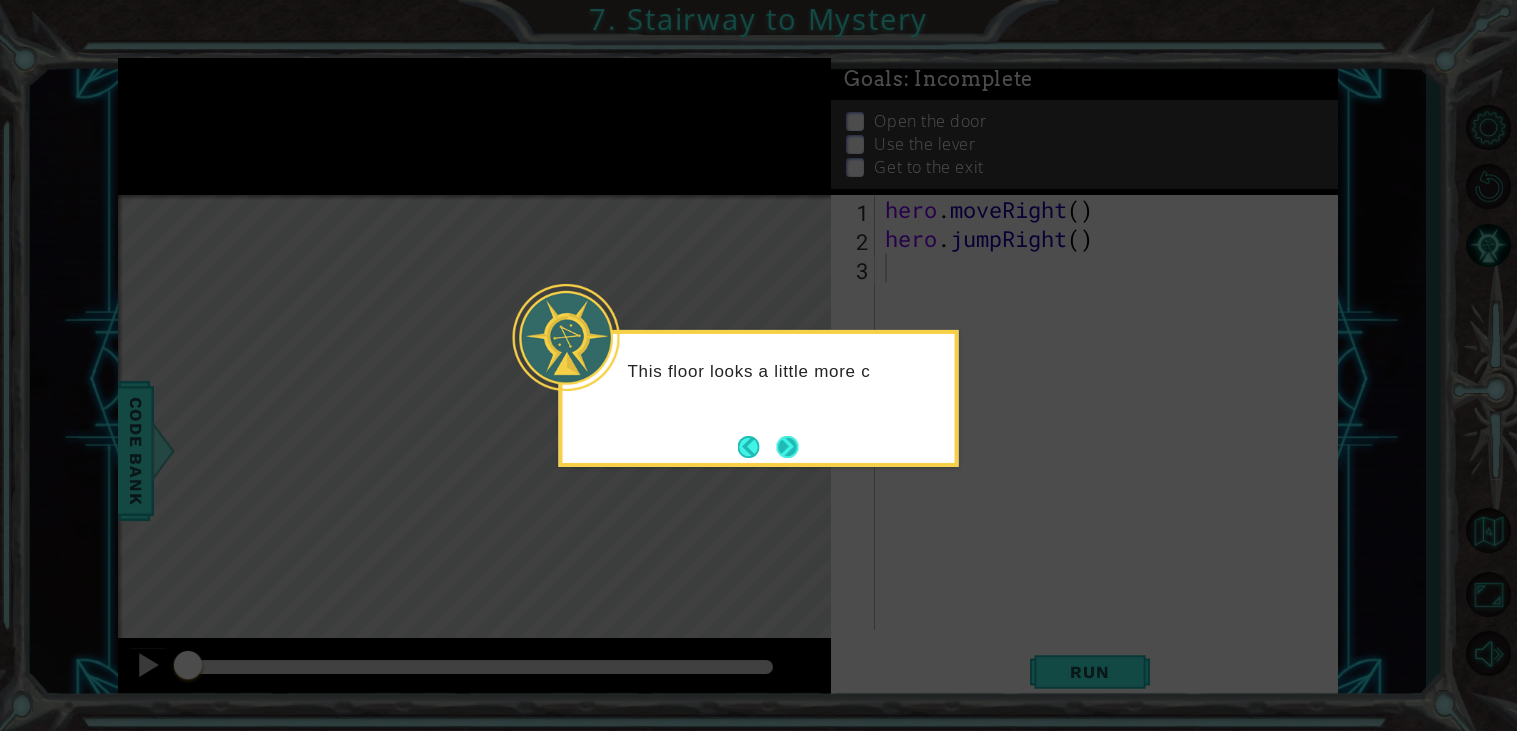 click at bounding box center [788, 447] 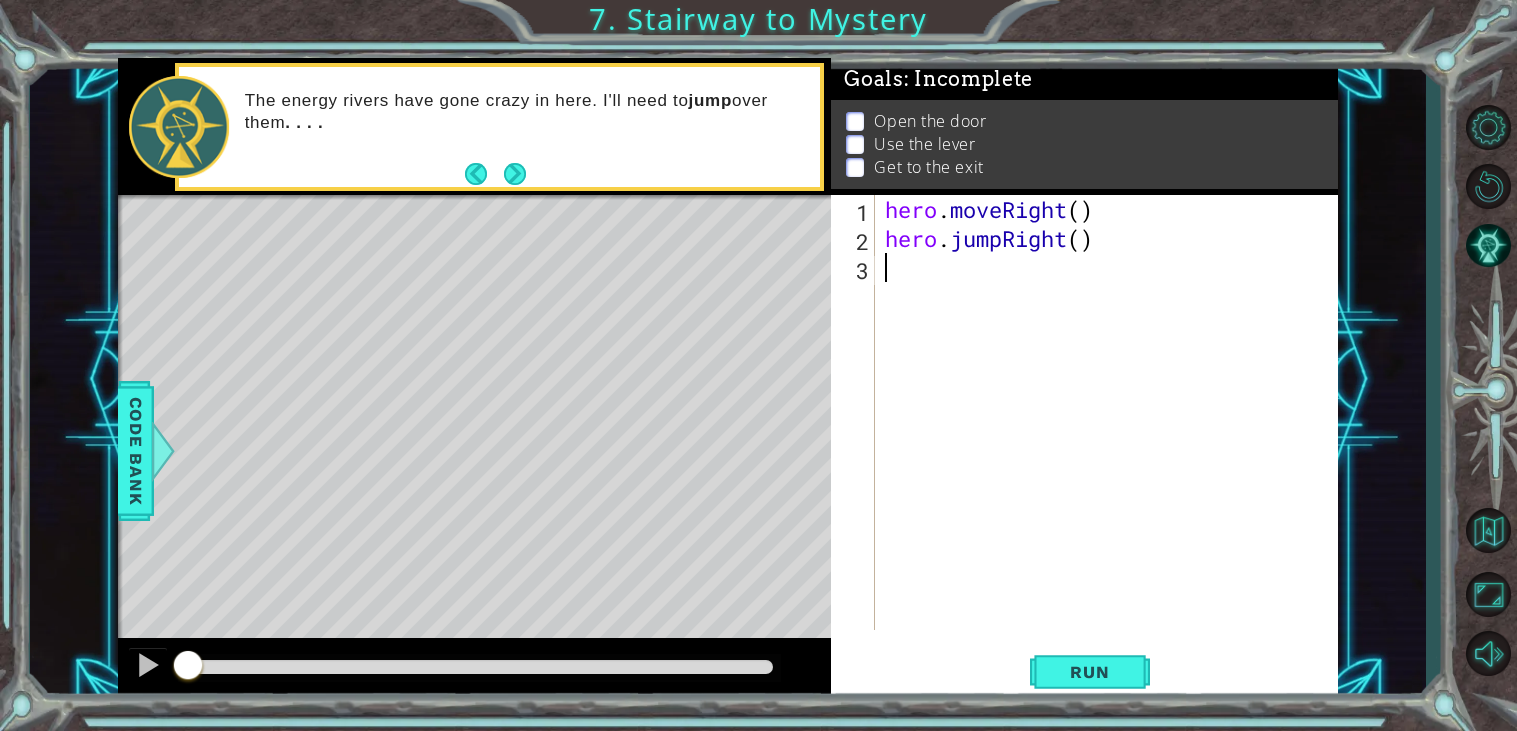 click on "The energy rivers have gone crazy in here. I'll need to  jump  over them . . . ." at bounding box center [474, 126] 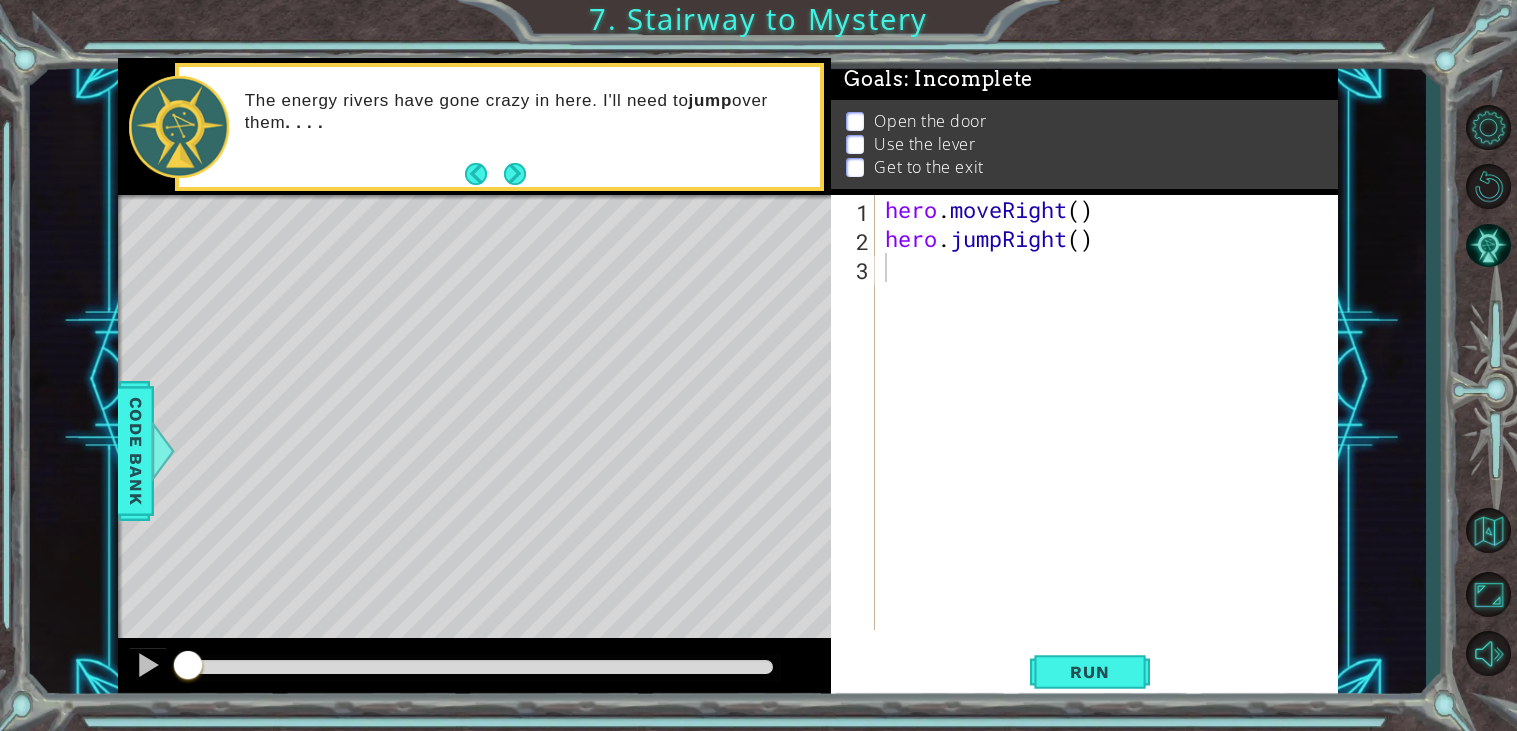 click on "The energy rivers have gone crazy in here. I'll need to  jump  over them . . . ." at bounding box center [474, 126] 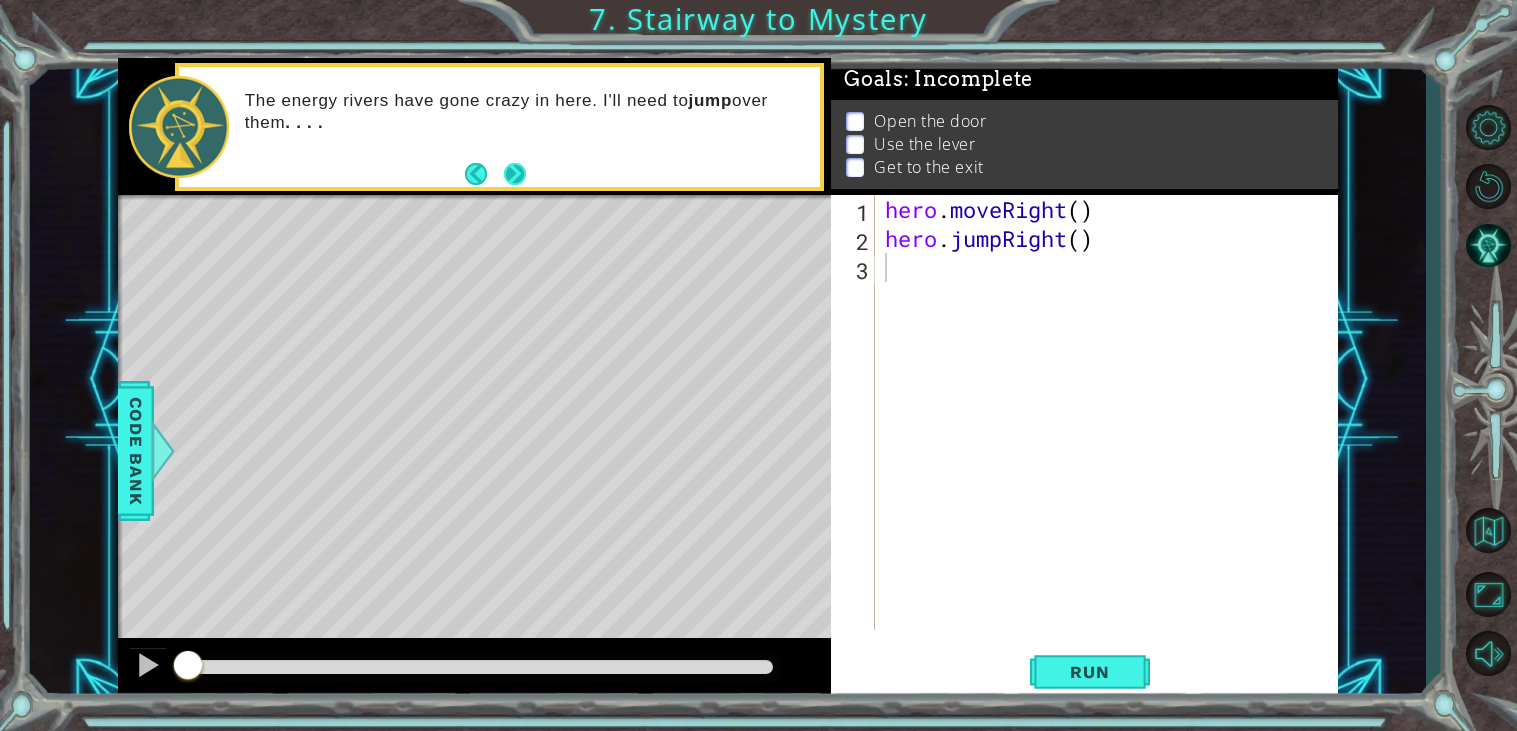 click at bounding box center (514, 173) 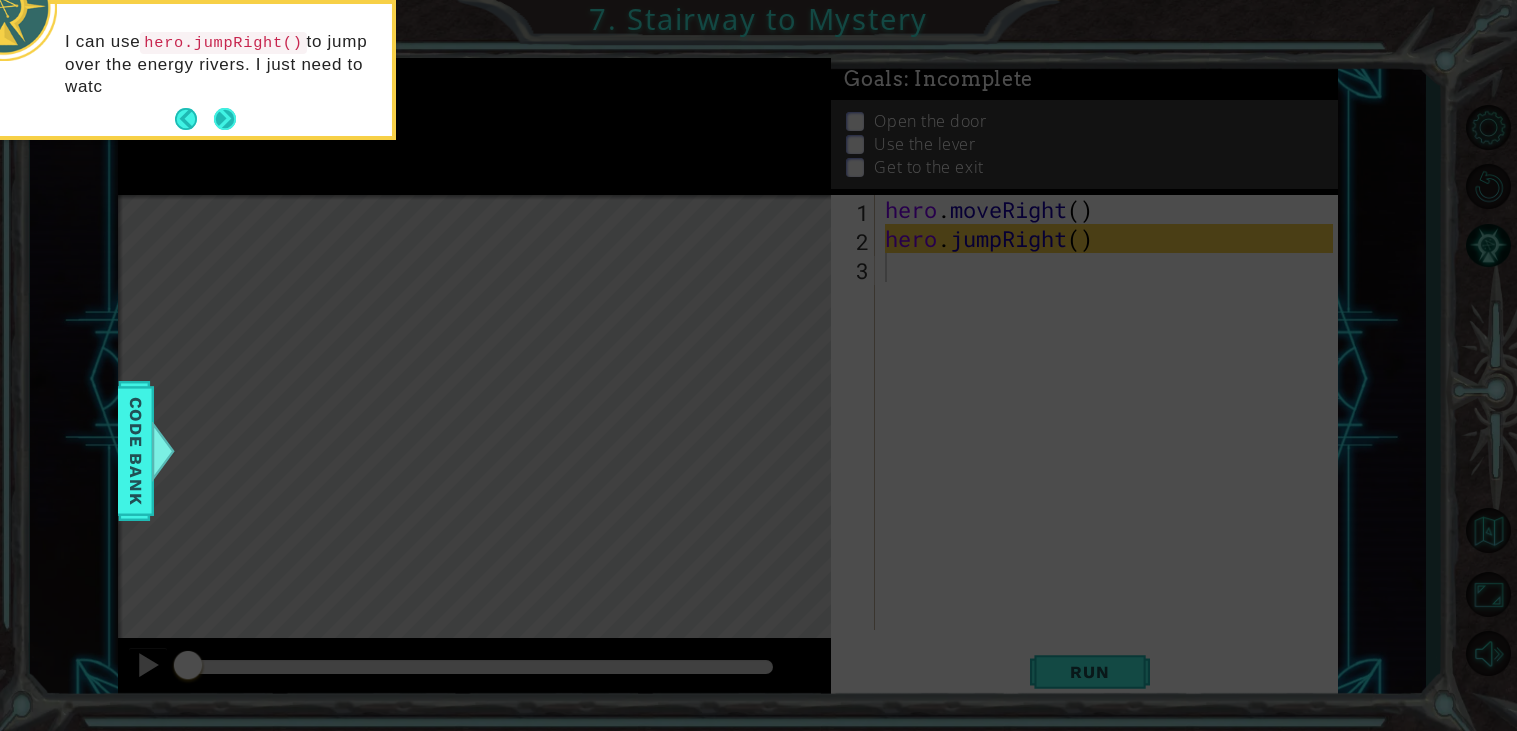 click at bounding box center (225, 119) 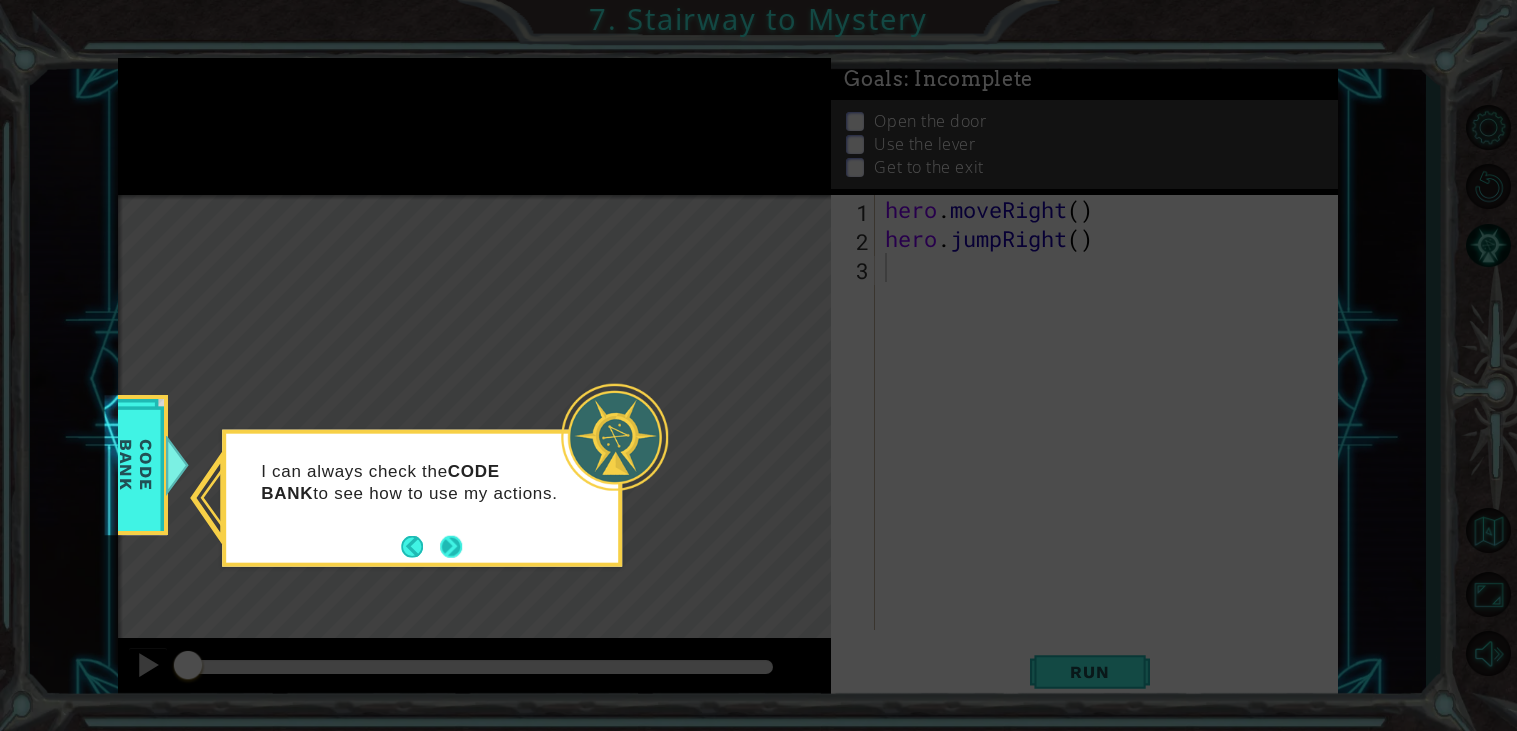 click at bounding box center [451, 546] 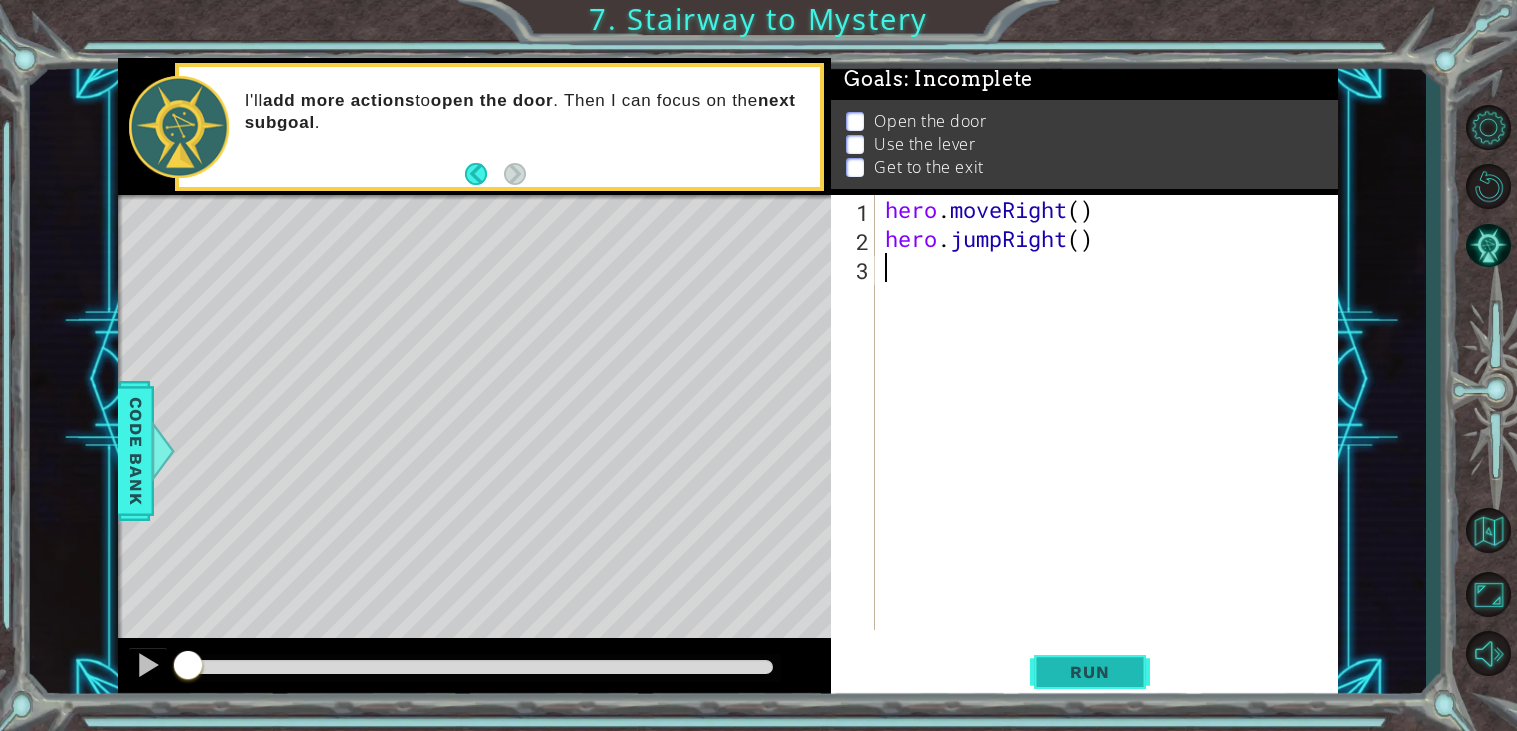 click on "Run" at bounding box center [1090, 672] 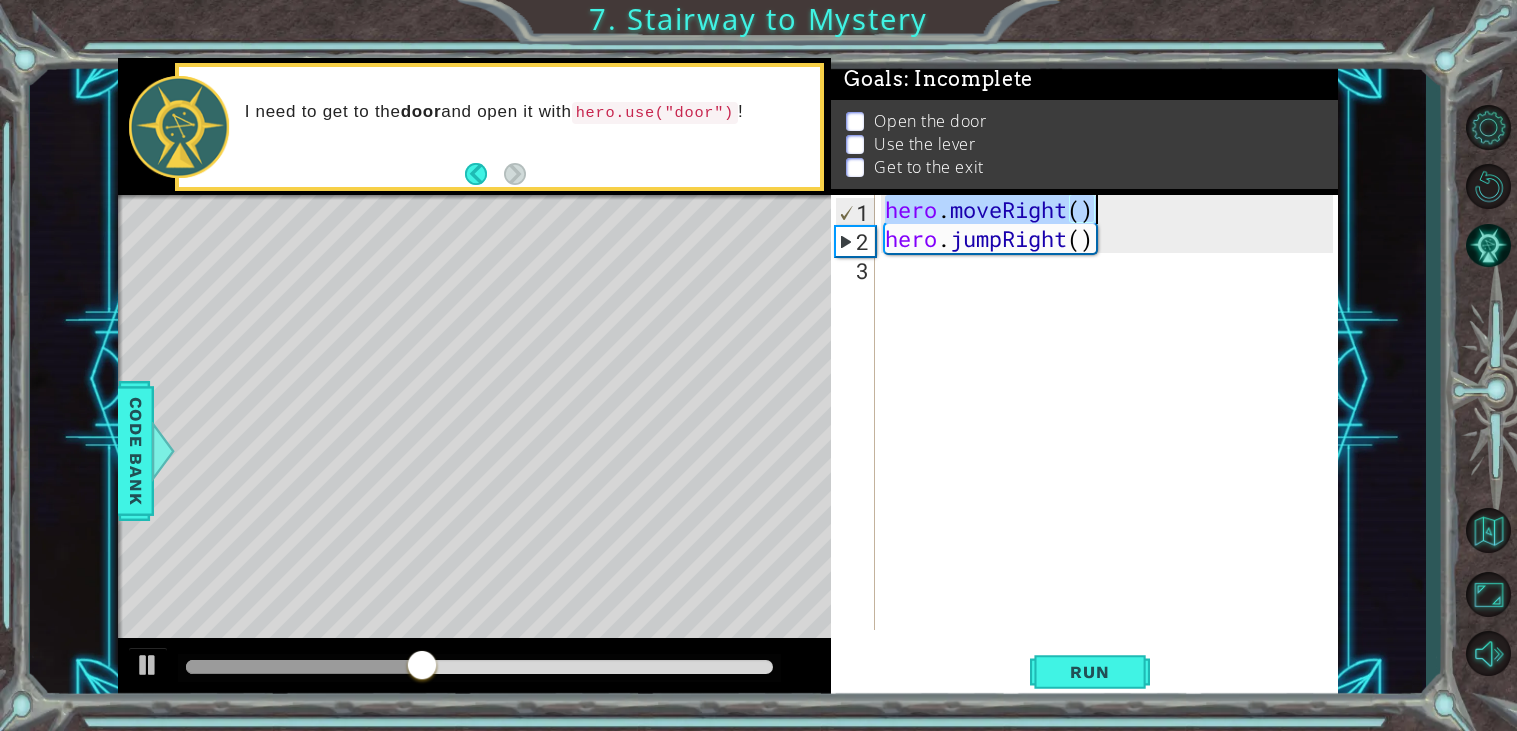 drag, startPoint x: 884, startPoint y: 210, endPoint x: 1286, endPoint y: 216, distance: 402.04477 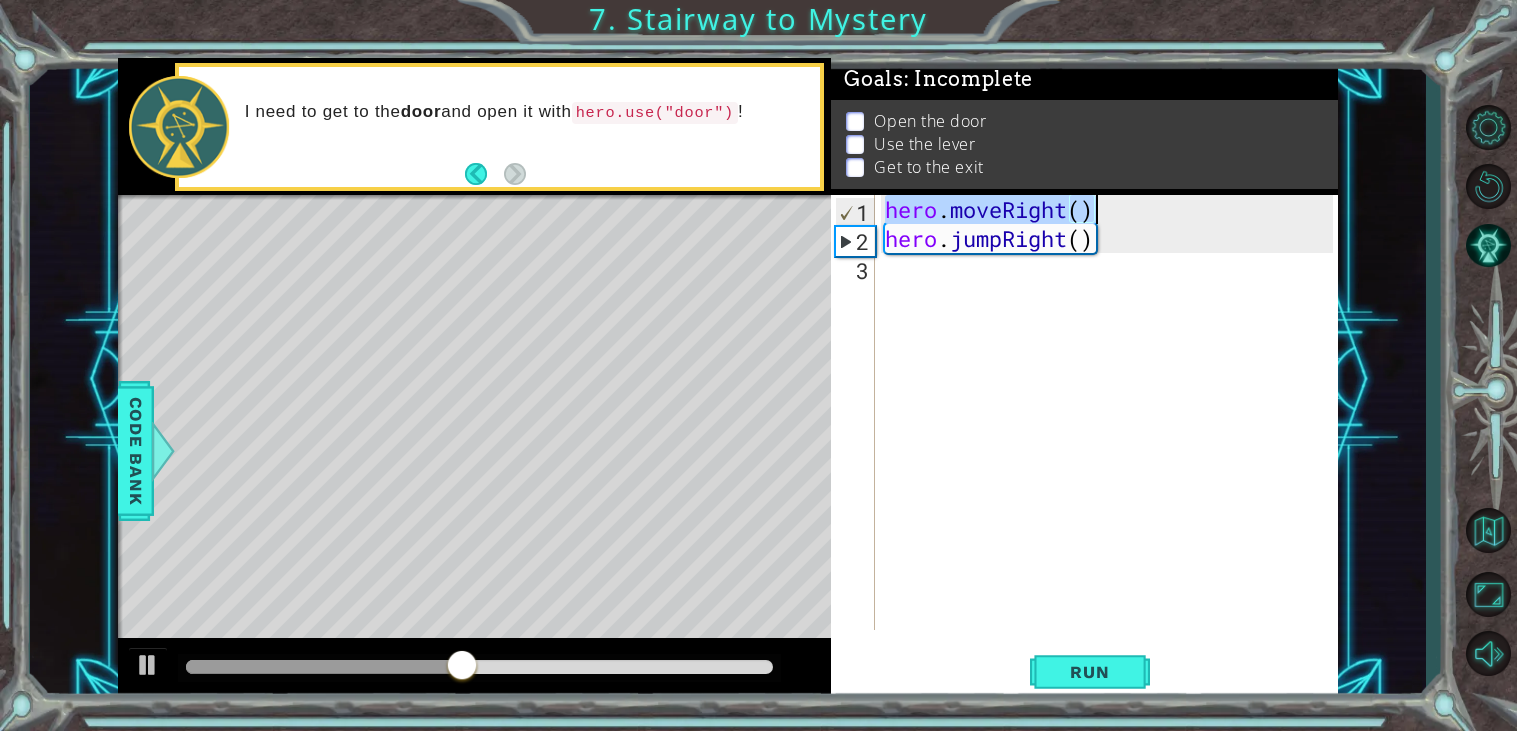 click on "hero . moveRight ( ) hero . jumpRight ( )" at bounding box center (1112, 441) 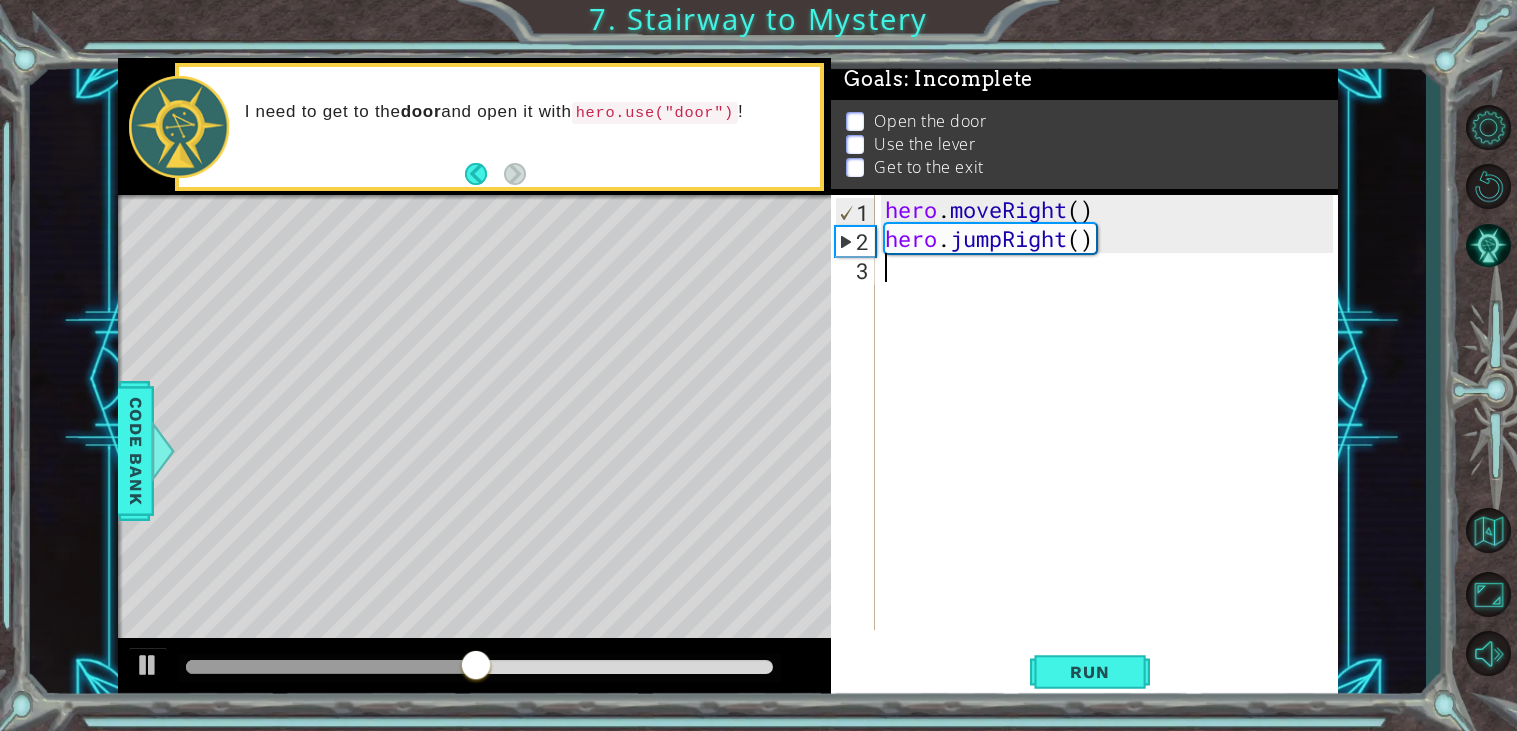 paste on "hero.moveRight()" 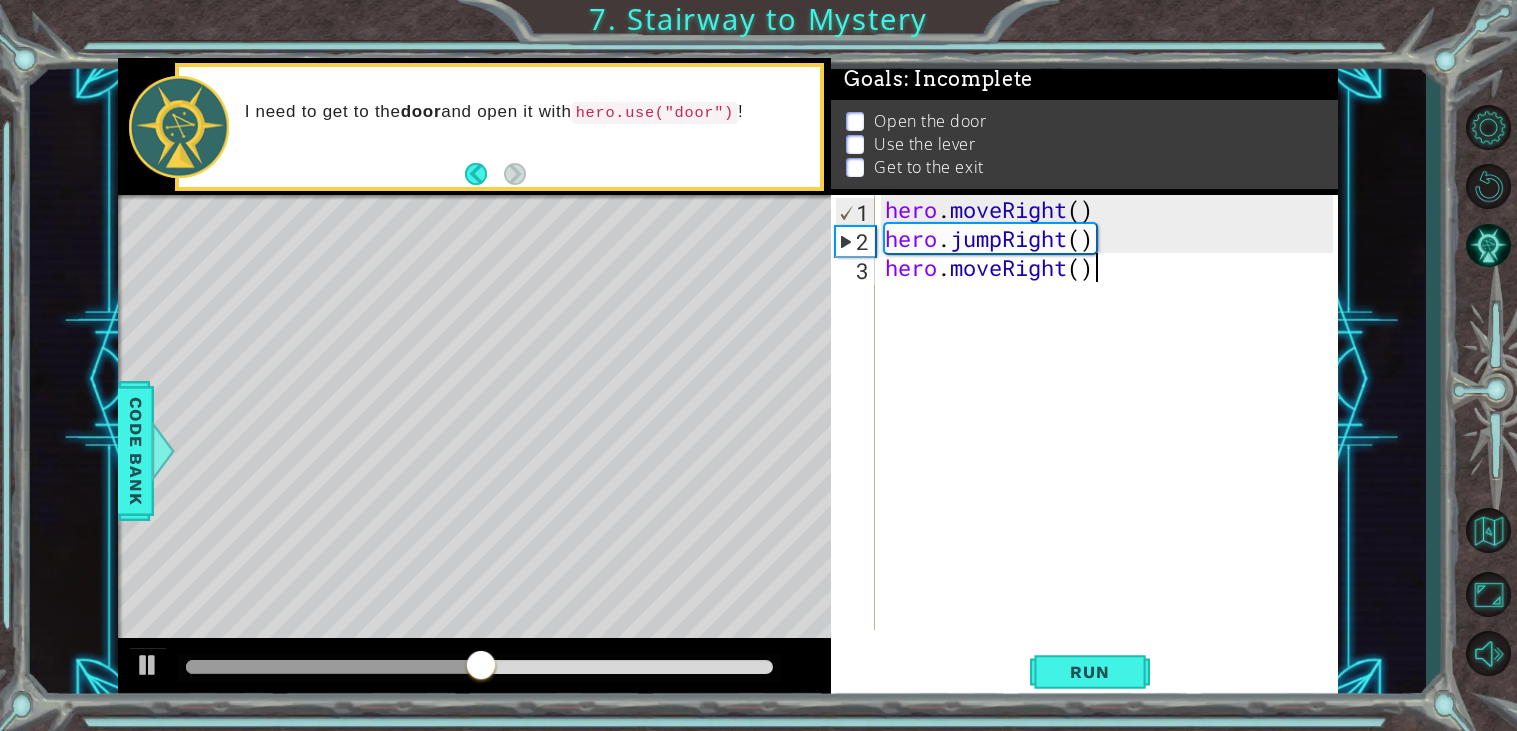 type on "hero.moveRight()" 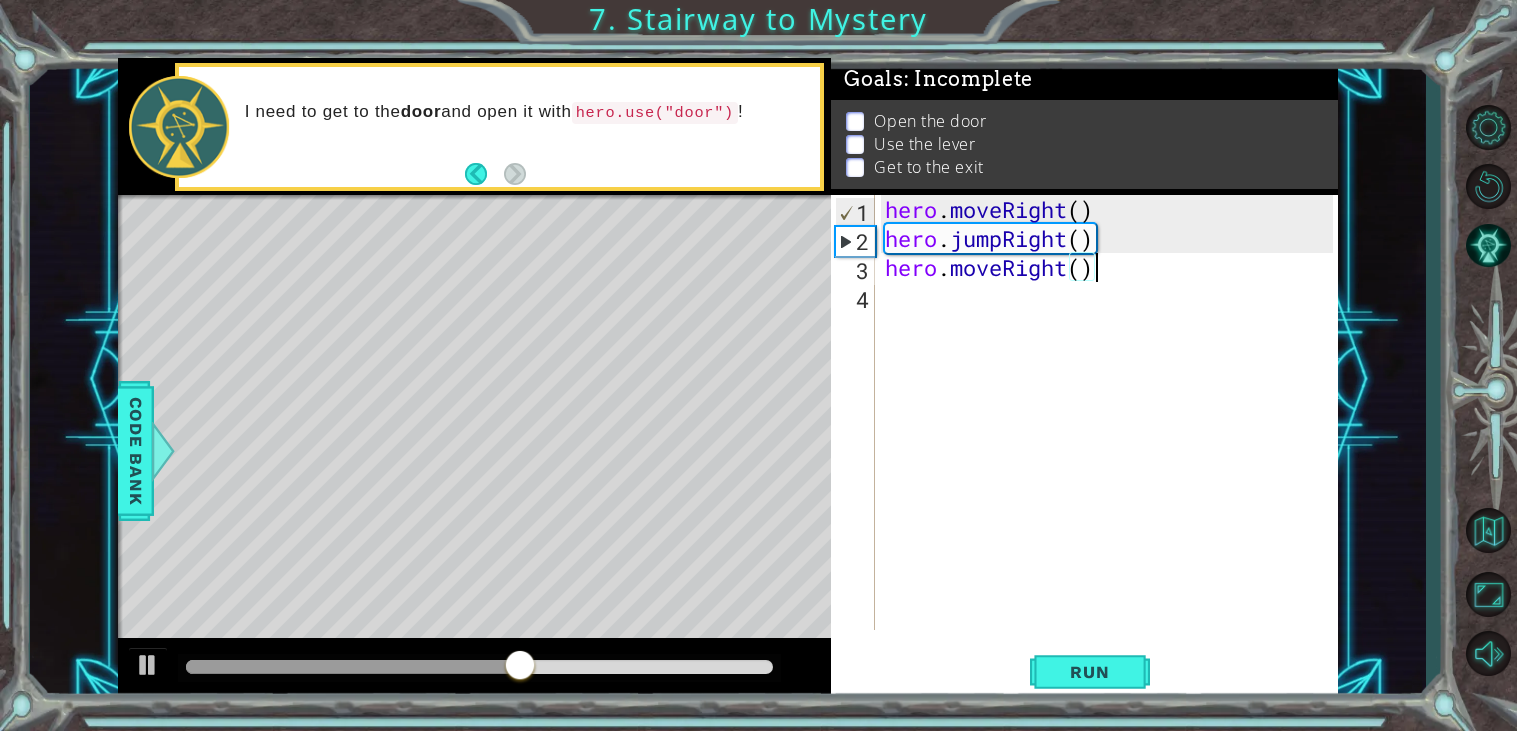 click on "hero . moveRight ( ) hero . jumpRight ( ) hero . moveRight ( )" at bounding box center (1112, 441) 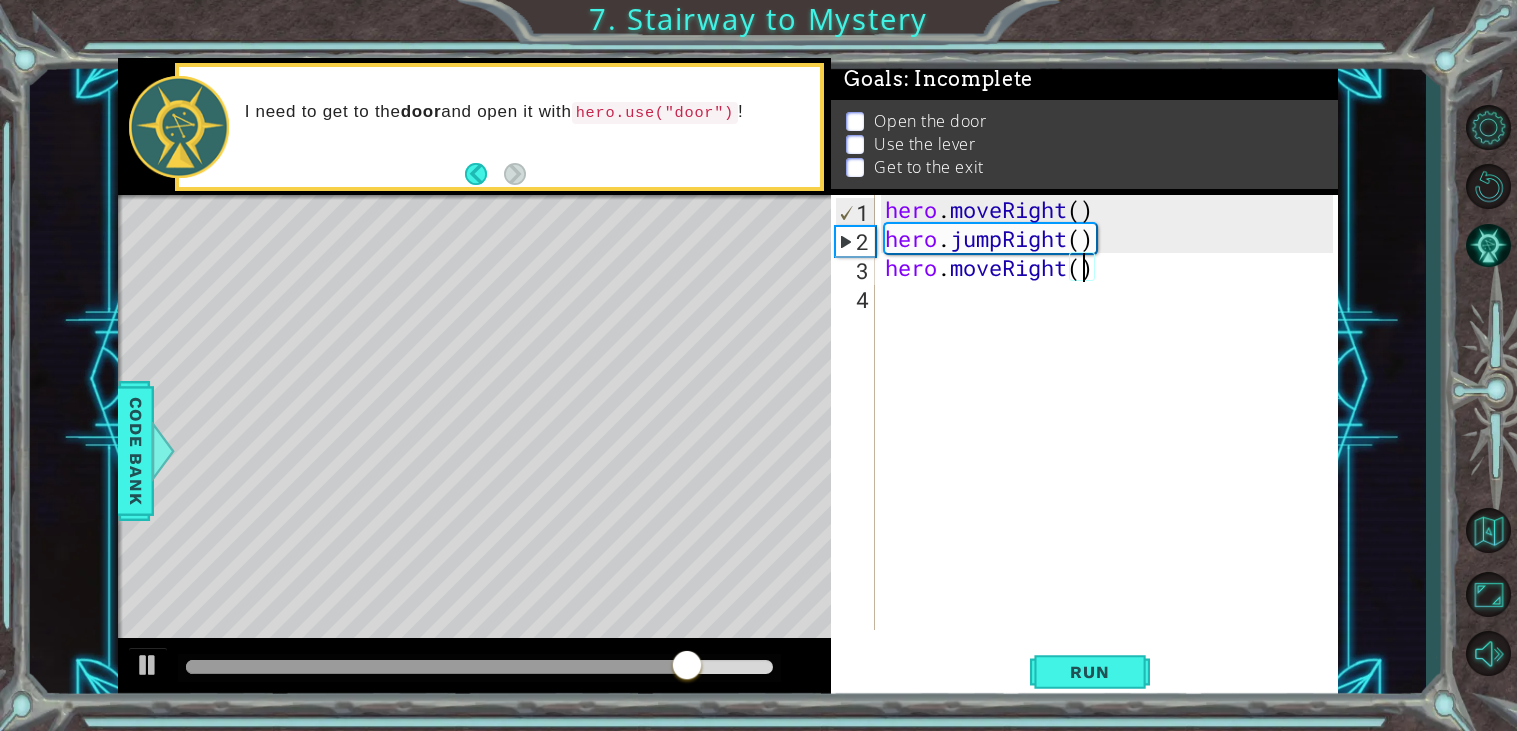 click on "hero . moveRight ( ) hero . jumpRight ( ) hero . moveRight ( )" at bounding box center [1112, 441] 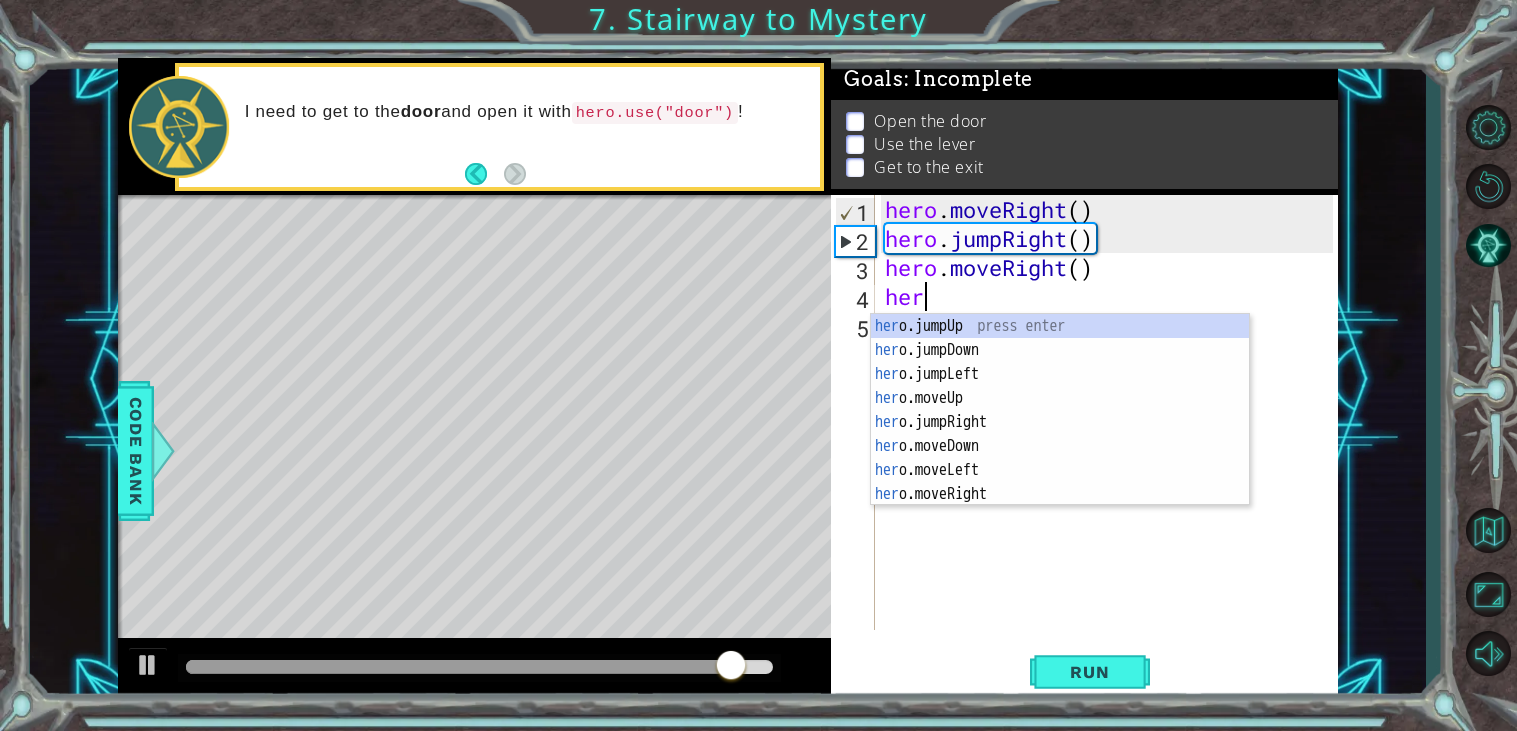 scroll, scrollTop: 0, scrollLeft: 1, axis: horizontal 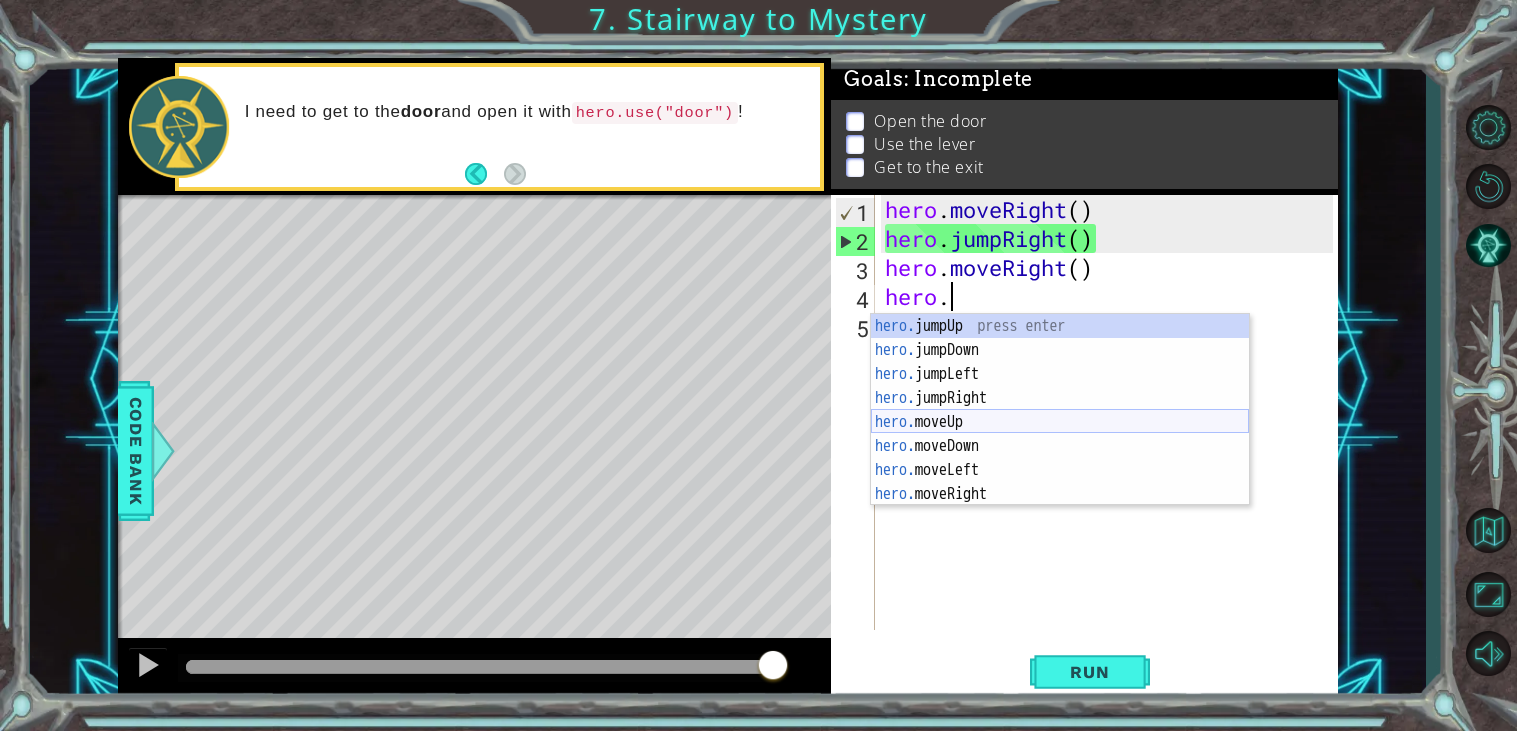 click on "hero. jumpUp press enter hero. jumpDown press enter hero. jumpLeft press enter hero. jumpRight press enter hero. moveUp press enter hero. moveDown press enter hero. moveLeft press enter hero. moveRight press enter hero. use press enter" at bounding box center (1060, 434) 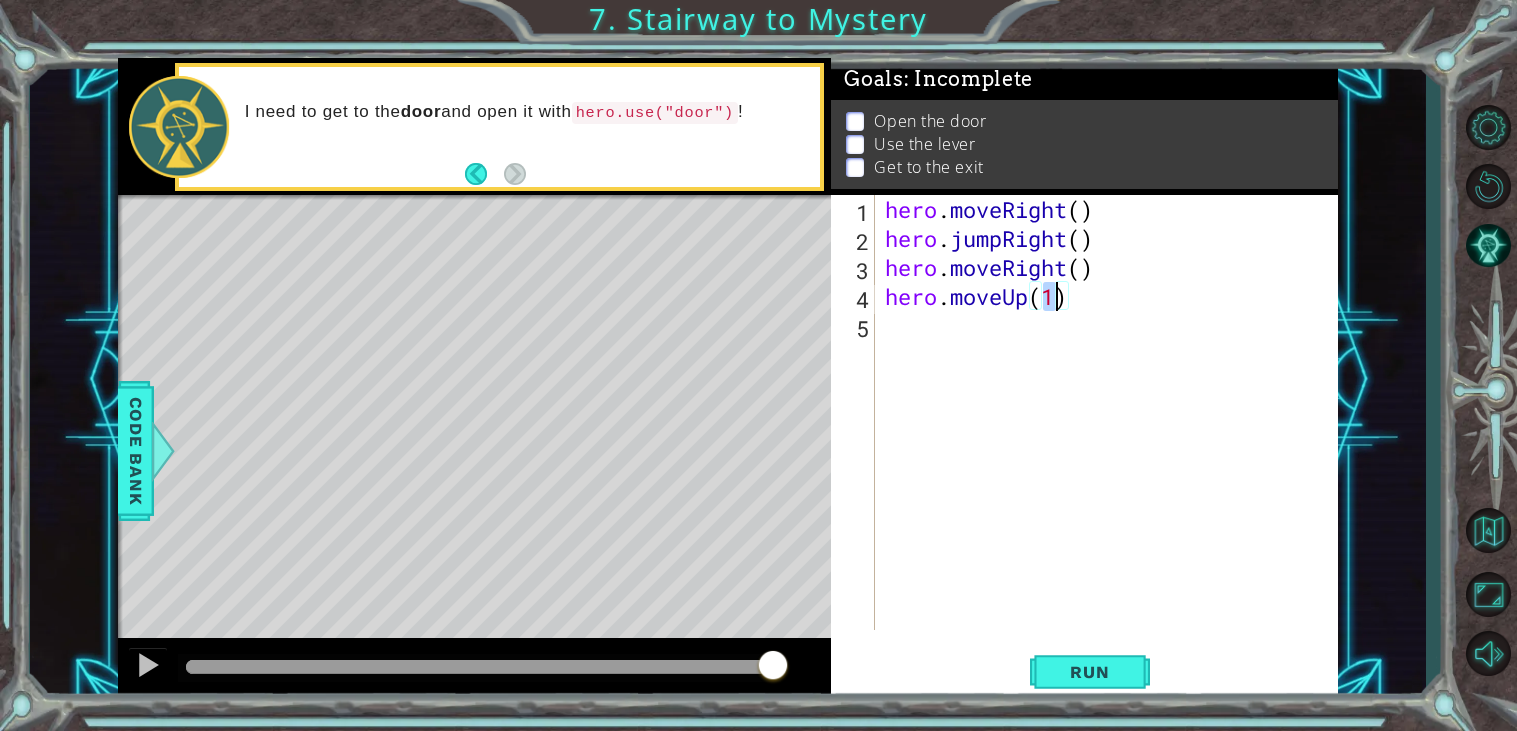 click on "hero . moveRight ( ) hero . jumpRight ( ) hero . moveRight ( ) hero . moveUp ( 1 )" at bounding box center [1112, 441] 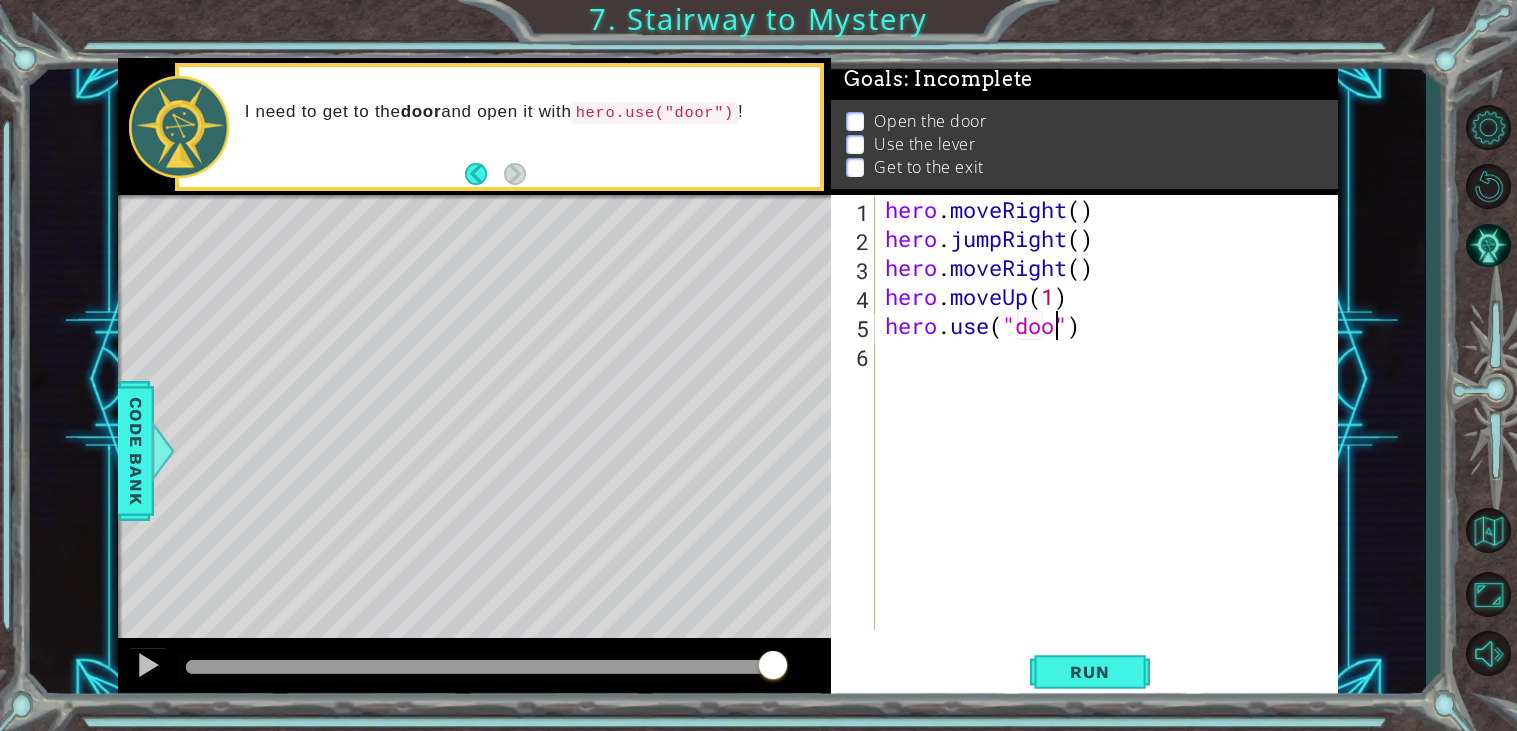 scroll, scrollTop: 0, scrollLeft: 7, axis: horizontal 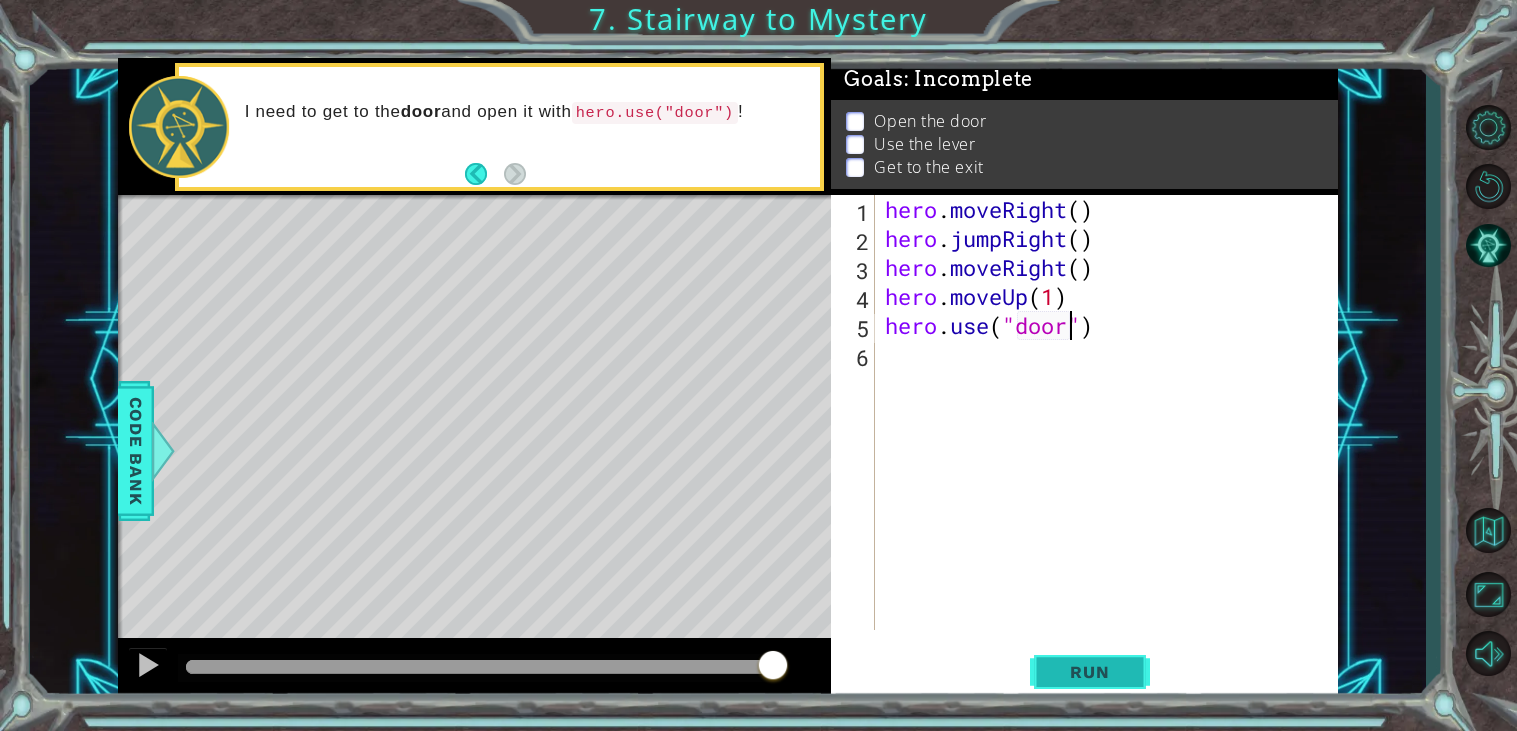 click on "Run" at bounding box center [1089, 672] 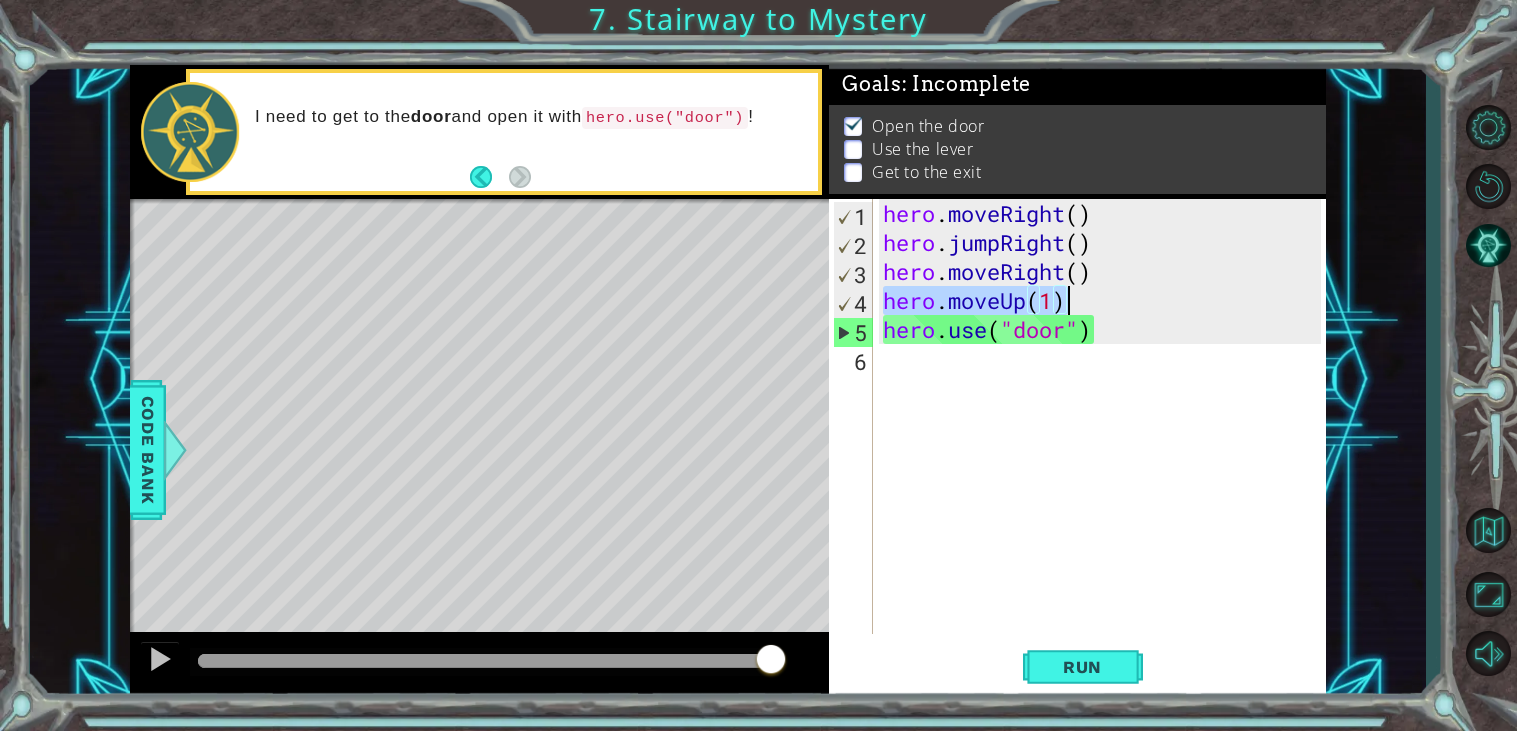 drag, startPoint x: 881, startPoint y: 299, endPoint x: 1244, endPoint y: 303, distance: 363.02203 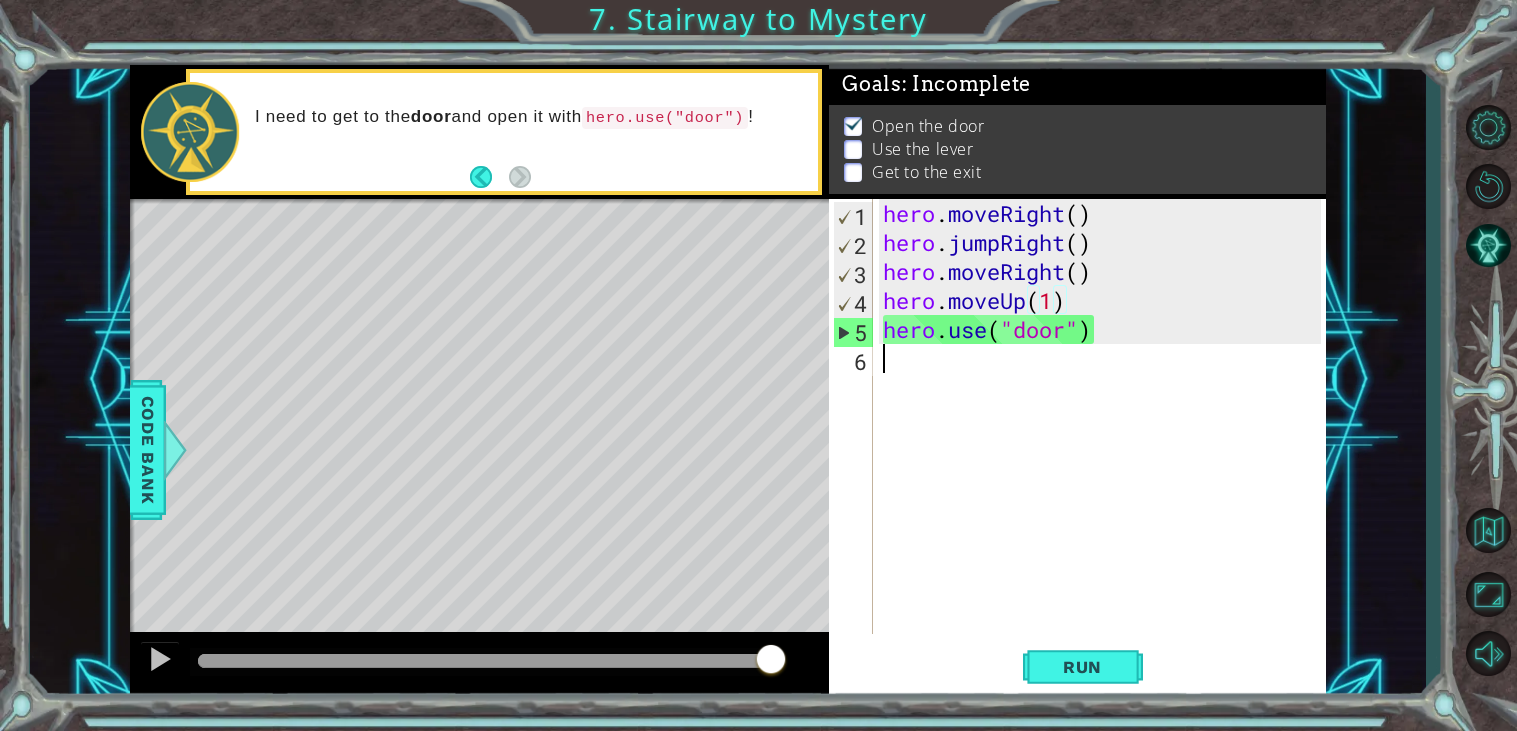 scroll, scrollTop: 0, scrollLeft: 0, axis: both 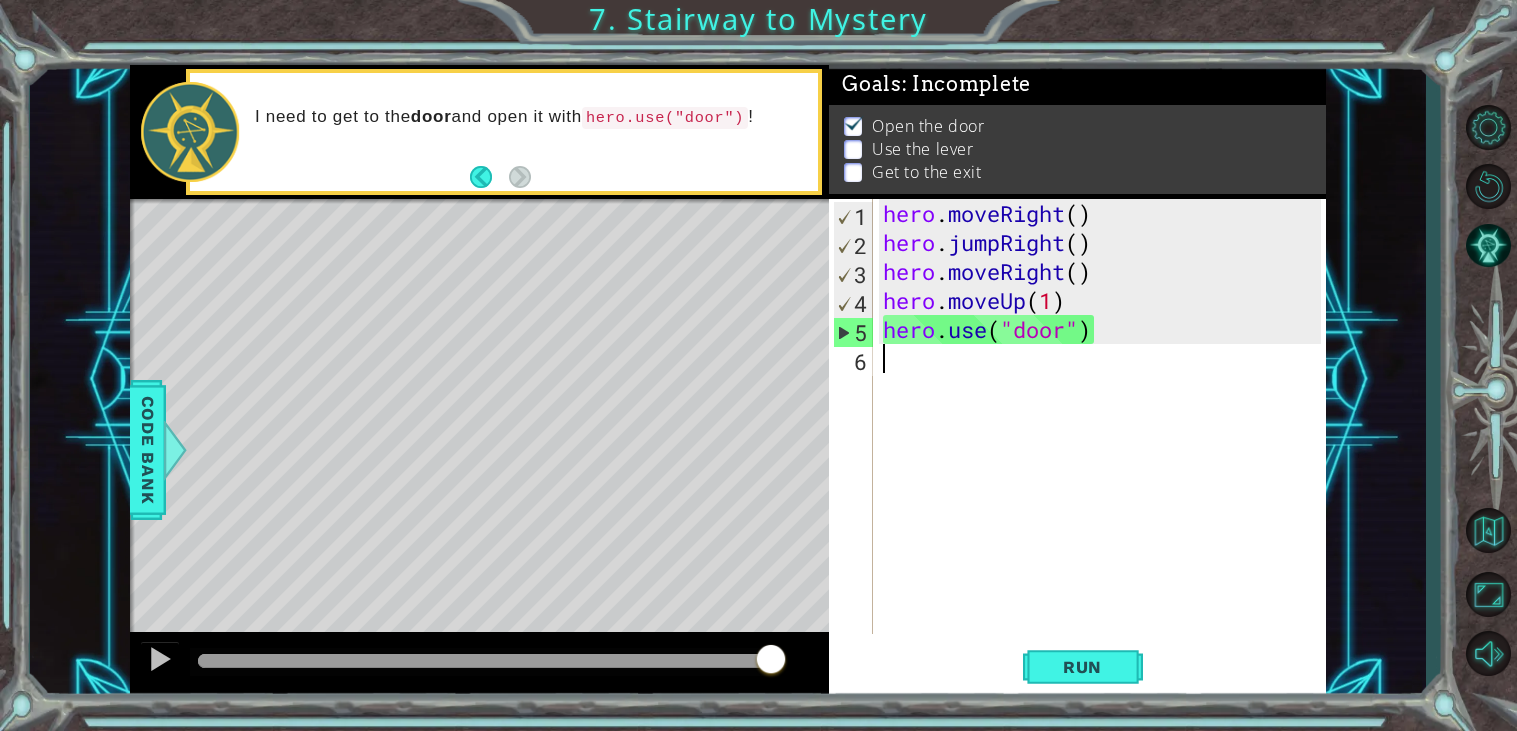 paste on "hero.moveUp(1)" 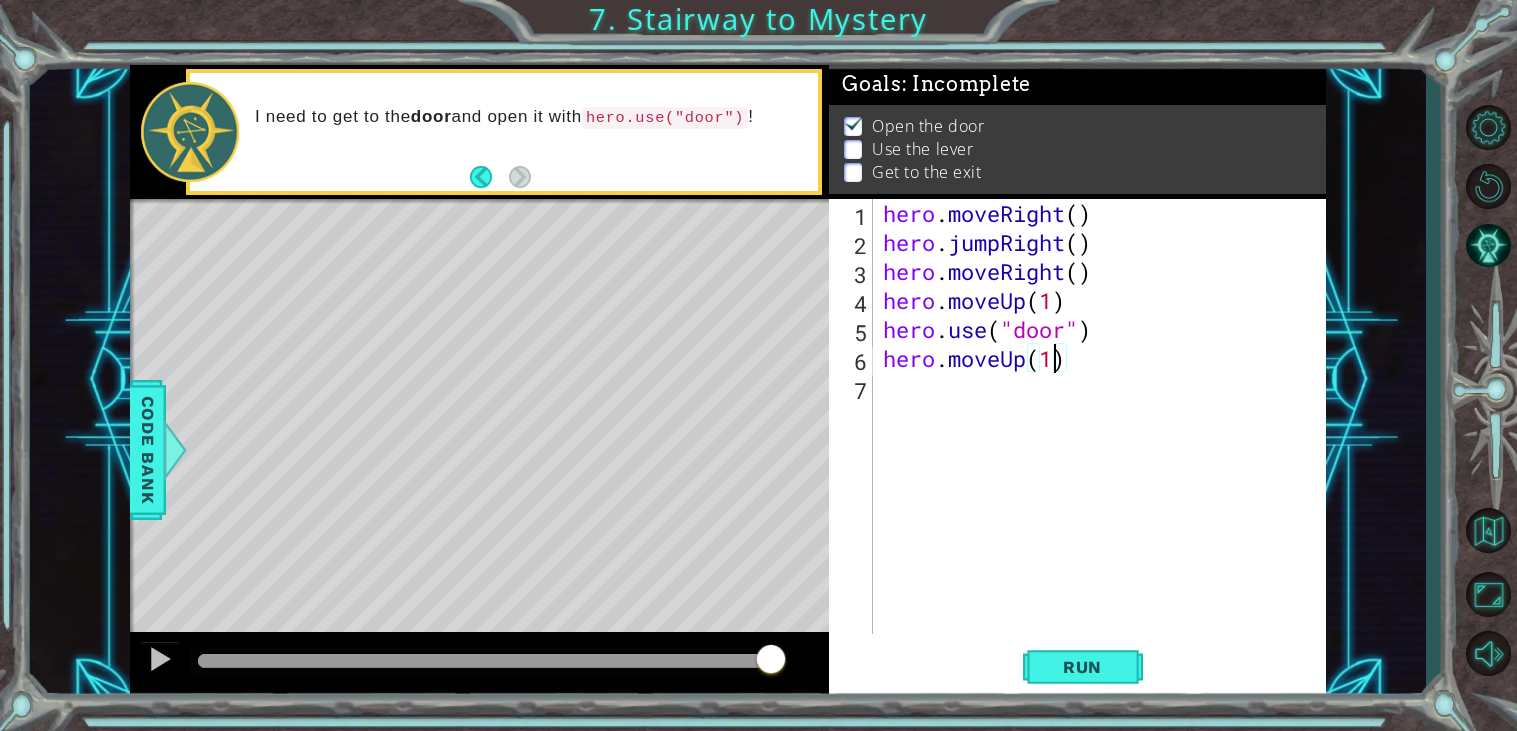 click on "hero . moveRight ( ) hero . jumpRight ( ) hero . moveRight ( ) hero . moveUp ( 1 ) hero . use ( "door" ) hero . moveUp ( 1 )" at bounding box center [1105, 445] 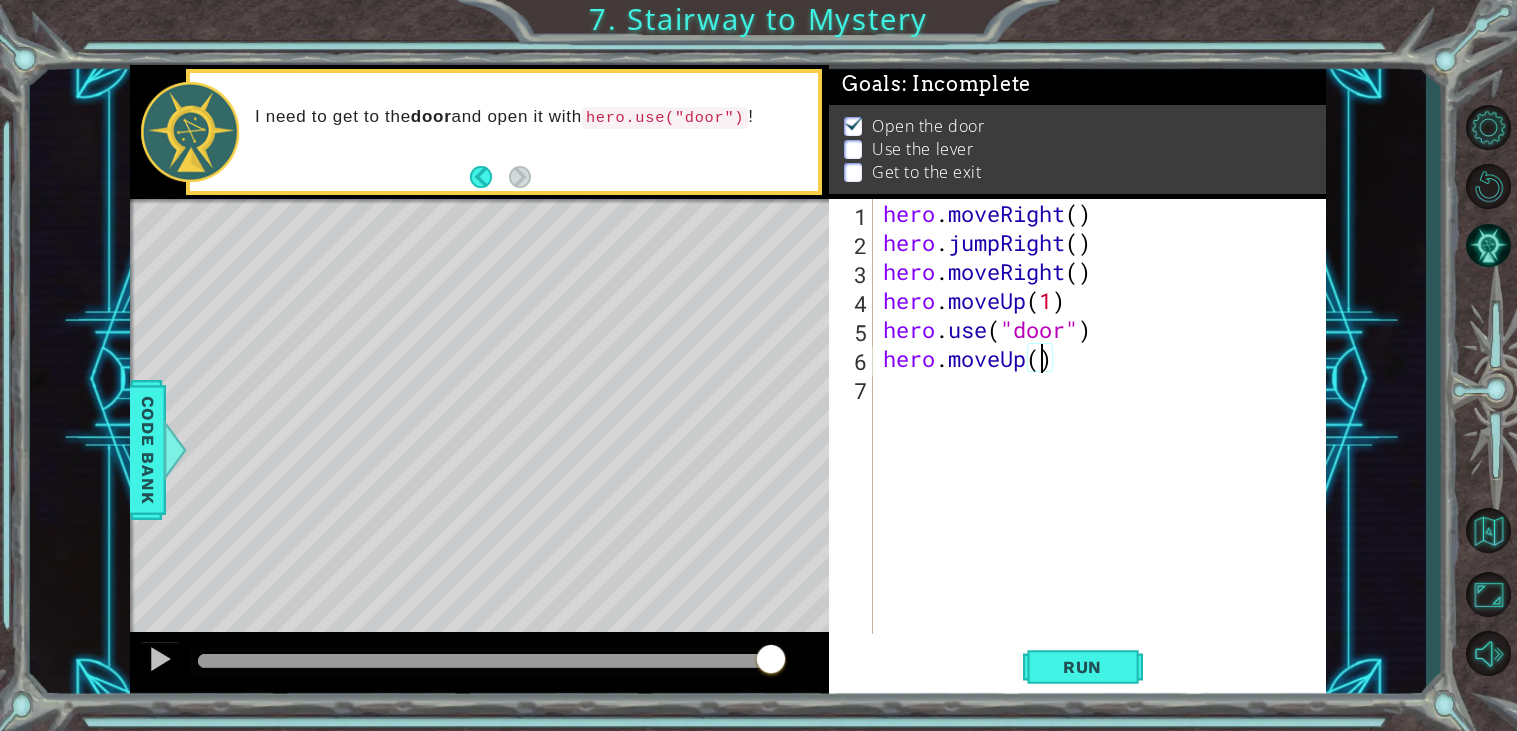 type on "hero.moveUp(2)" 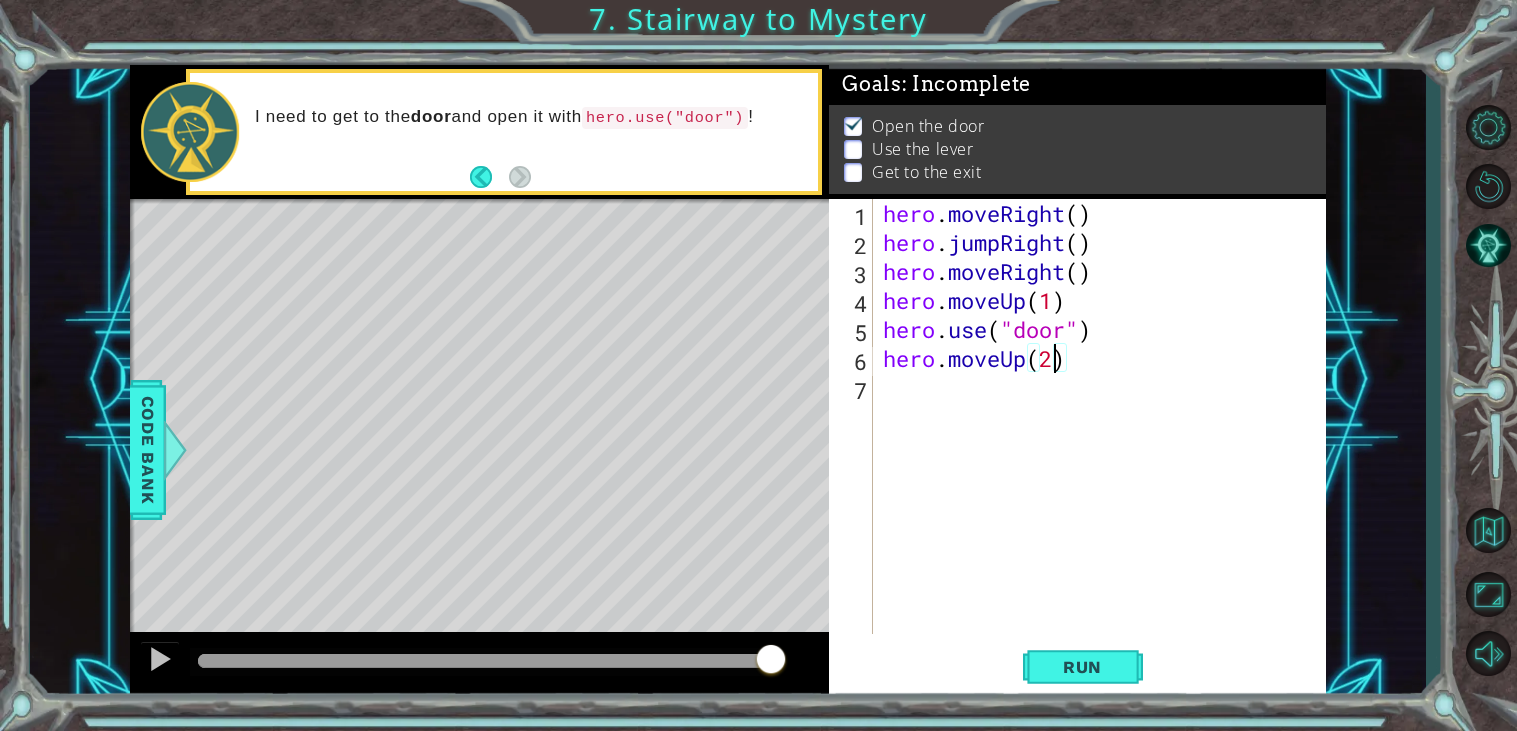 scroll, scrollTop: 0, scrollLeft: 6, axis: horizontal 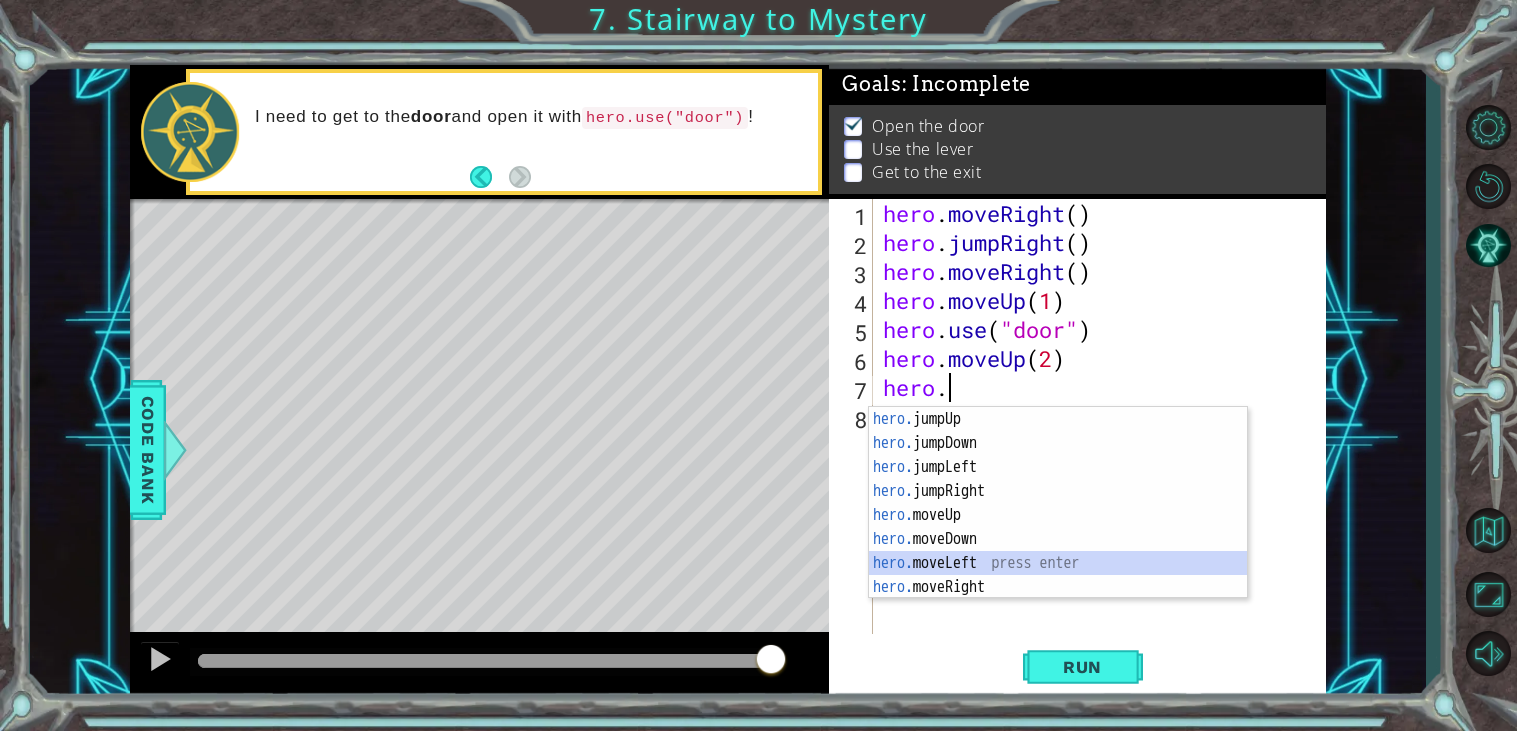 click on "hero. jumpUp press enter hero. jumpDown press enter hero. jumpLeft press enter hero. jumpRight press enter hero. moveUp press enter hero. moveDown press enter hero. moveLeft press enter hero. moveRight press enter hero. use press enter" at bounding box center [1058, 527] 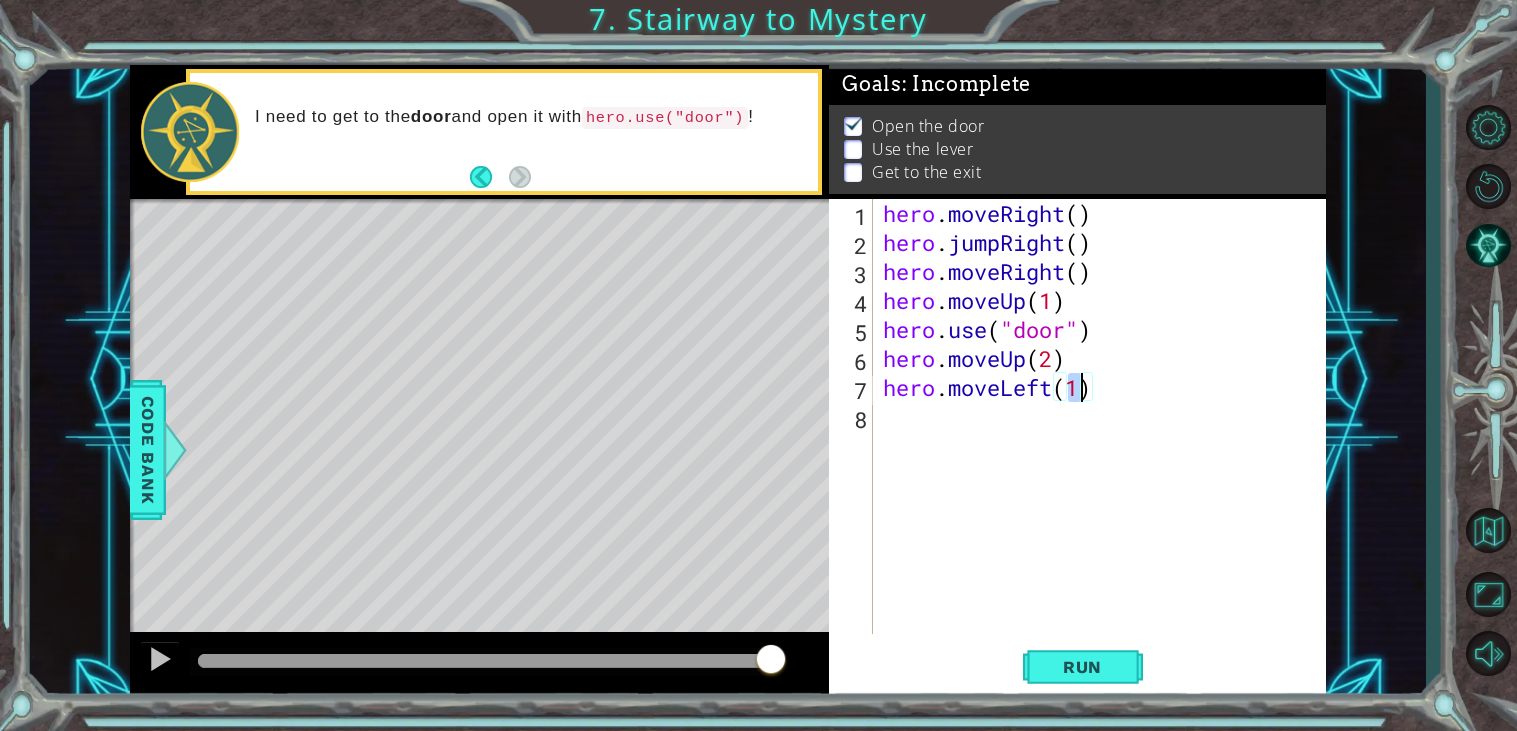 click on "hero . moveRight ( ) hero . jumpRight ( ) hero . moveRight ( ) hero . moveUp ( 1 ) hero . use ( "door" ) hero . moveUp ( 2 ) hero . moveLeft ( 1 )" at bounding box center (1105, 445) 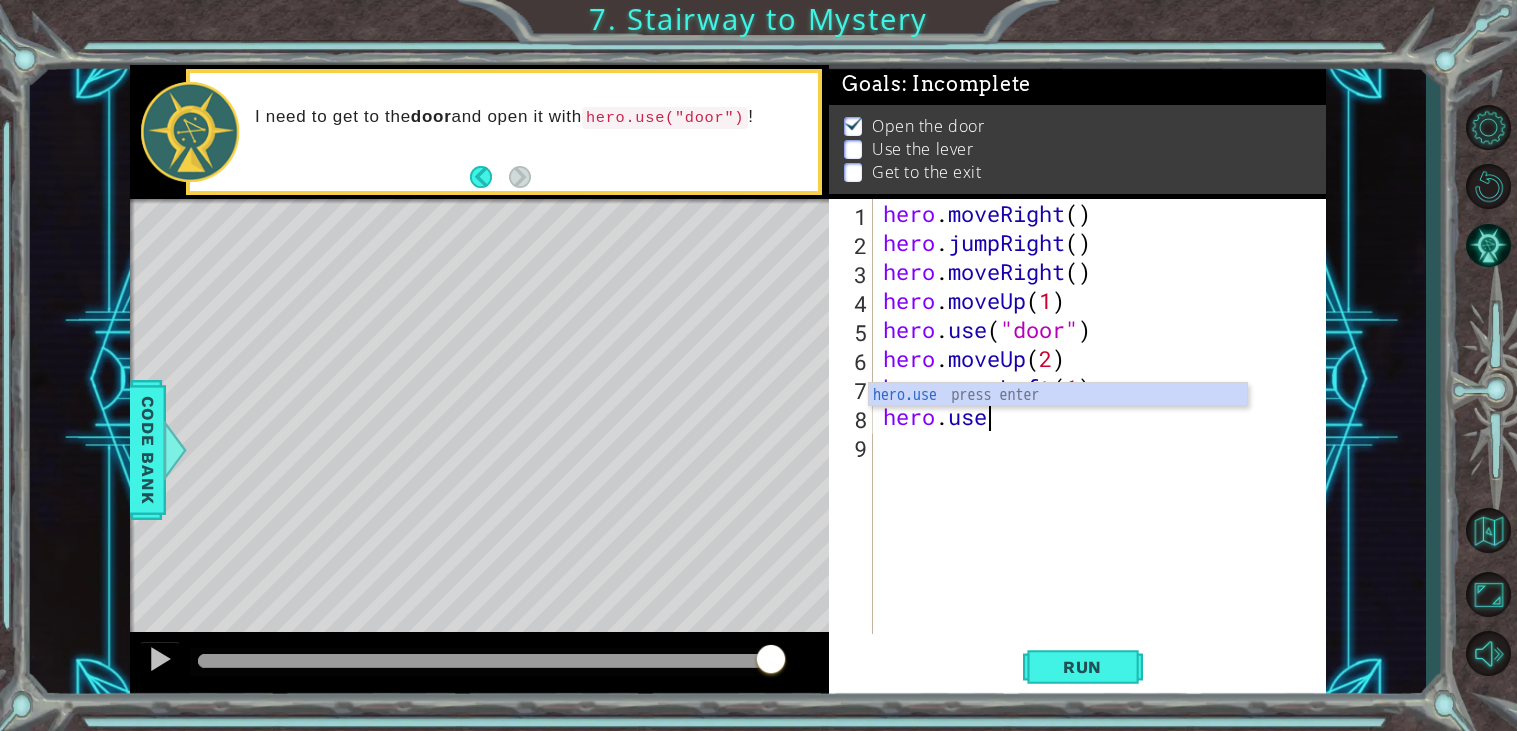 scroll, scrollTop: 0, scrollLeft: 3, axis: horizontal 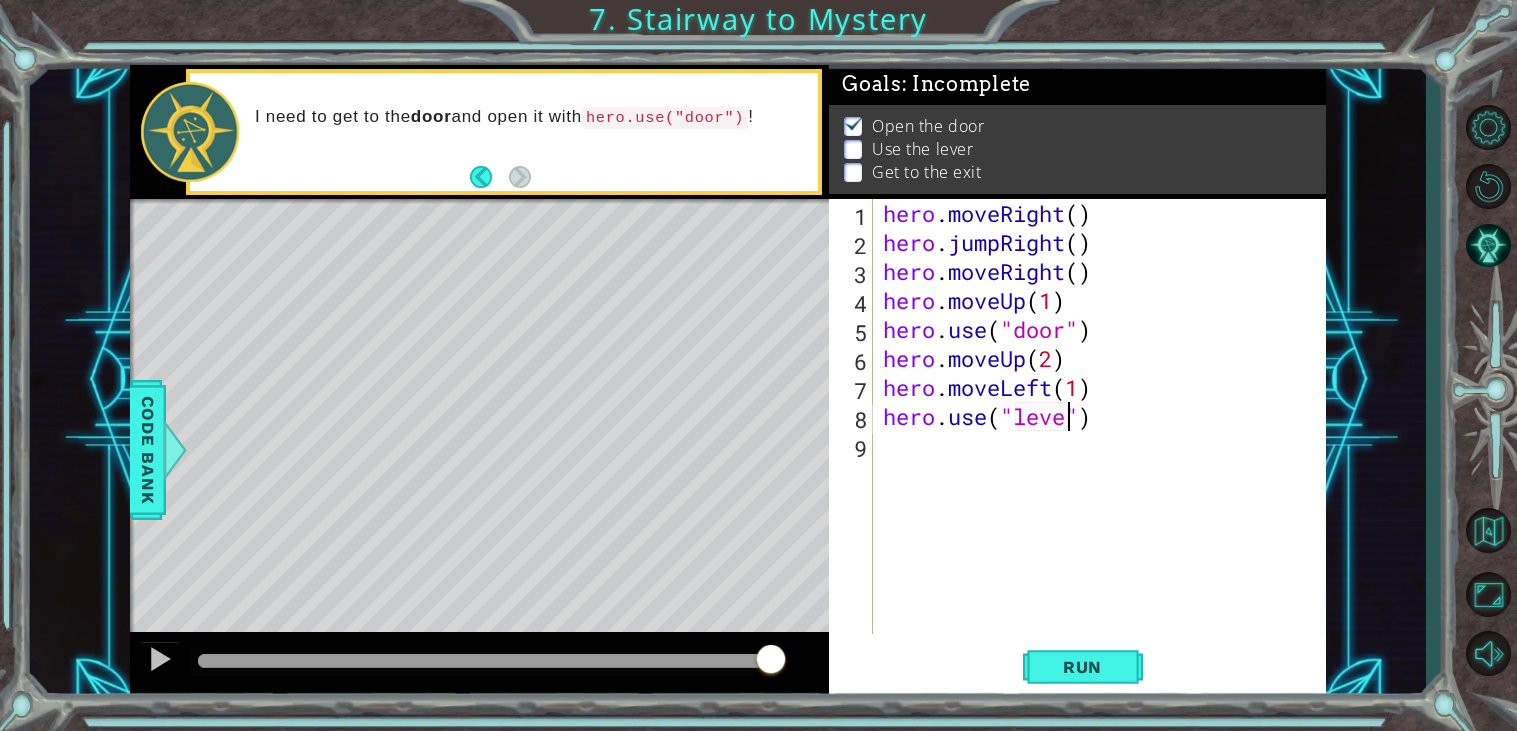 type on "hero.use("lever")" 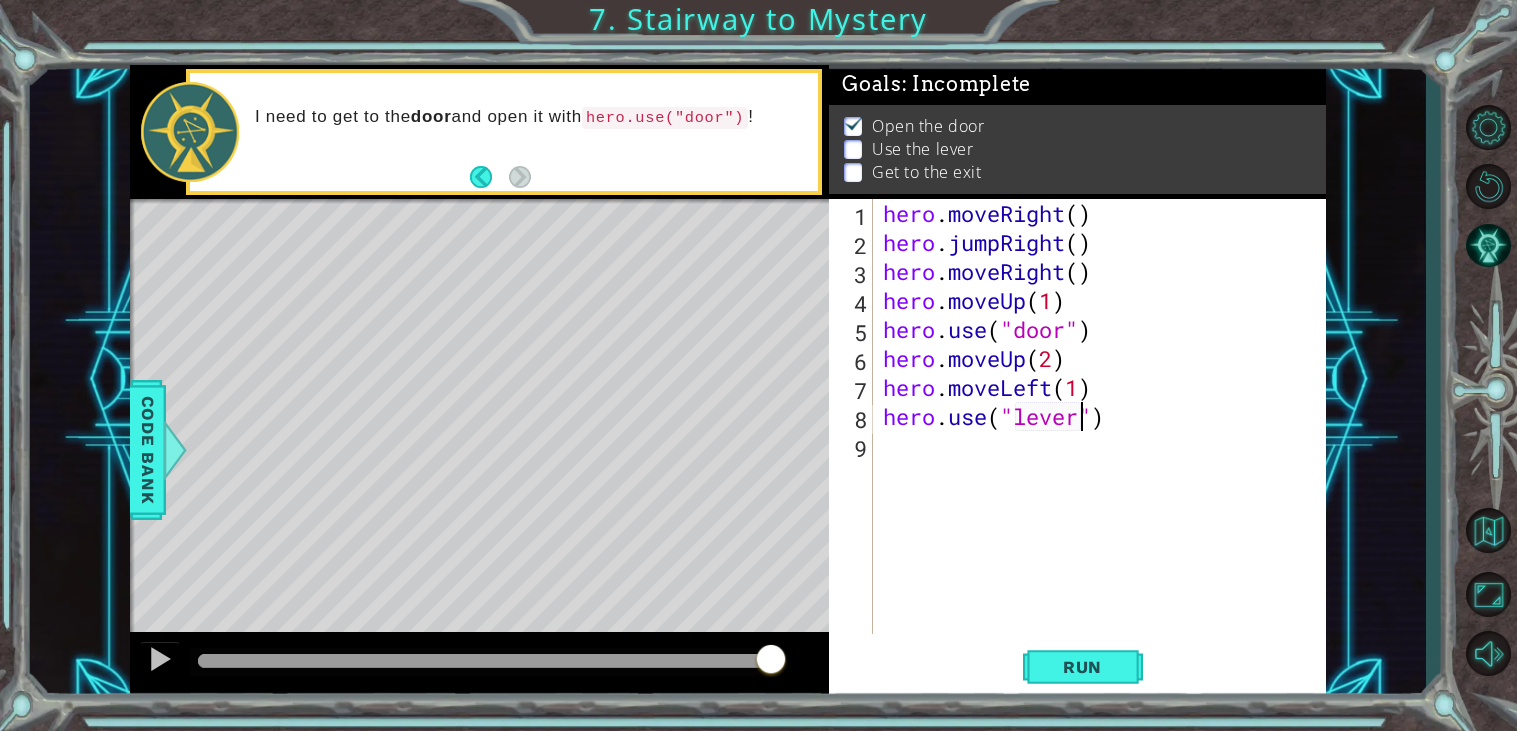 click on "hero . moveRight ( ) hero . jumpRight ( ) hero . moveRight ( ) hero . moveUp ( 1 ) hero . use ( "door" ) hero . moveUp ( 2 ) hero . moveLeft ( 1 ) hero . use ( "lever" )" at bounding box center (1105, 445) 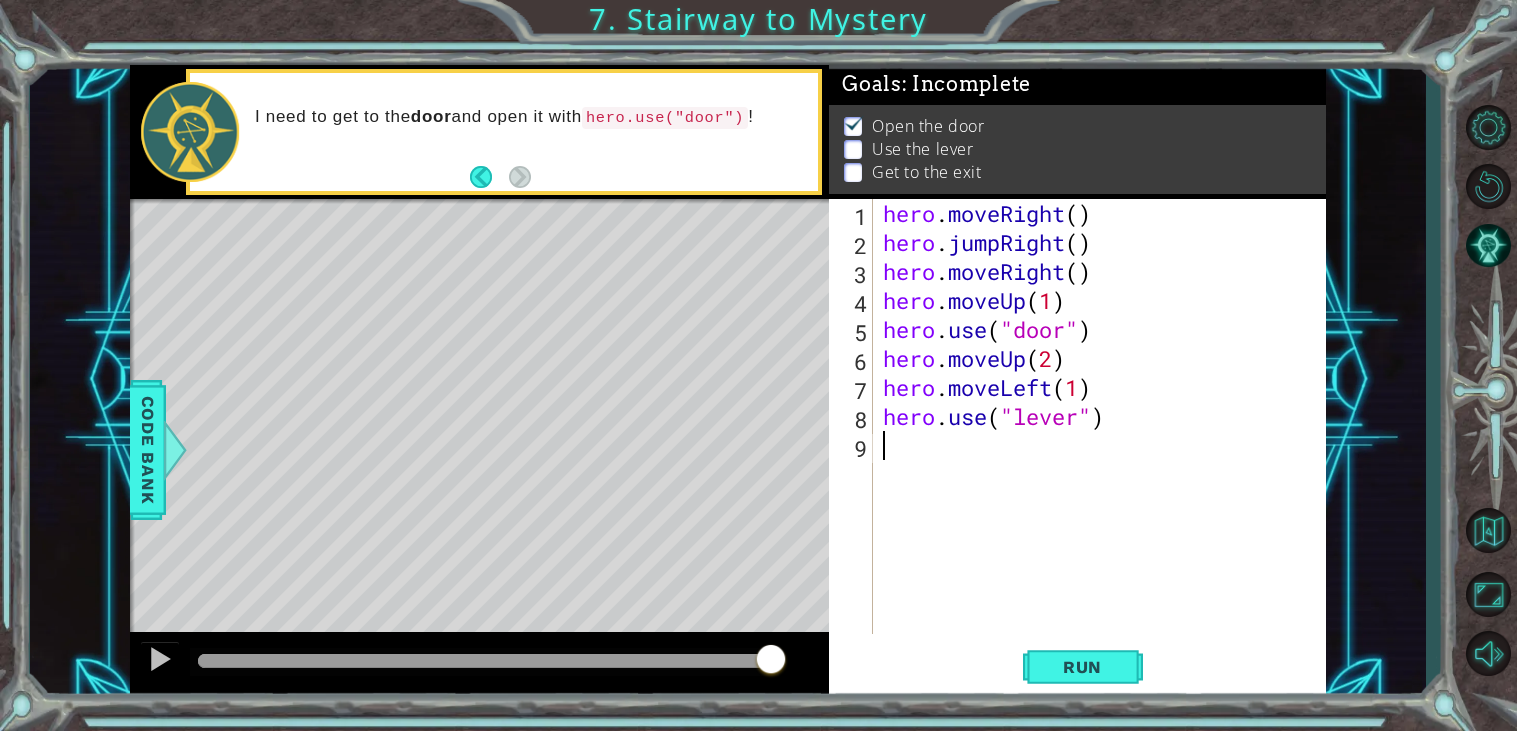 scroll, scrollTop: 0, scrollLeft: 0, axis: both 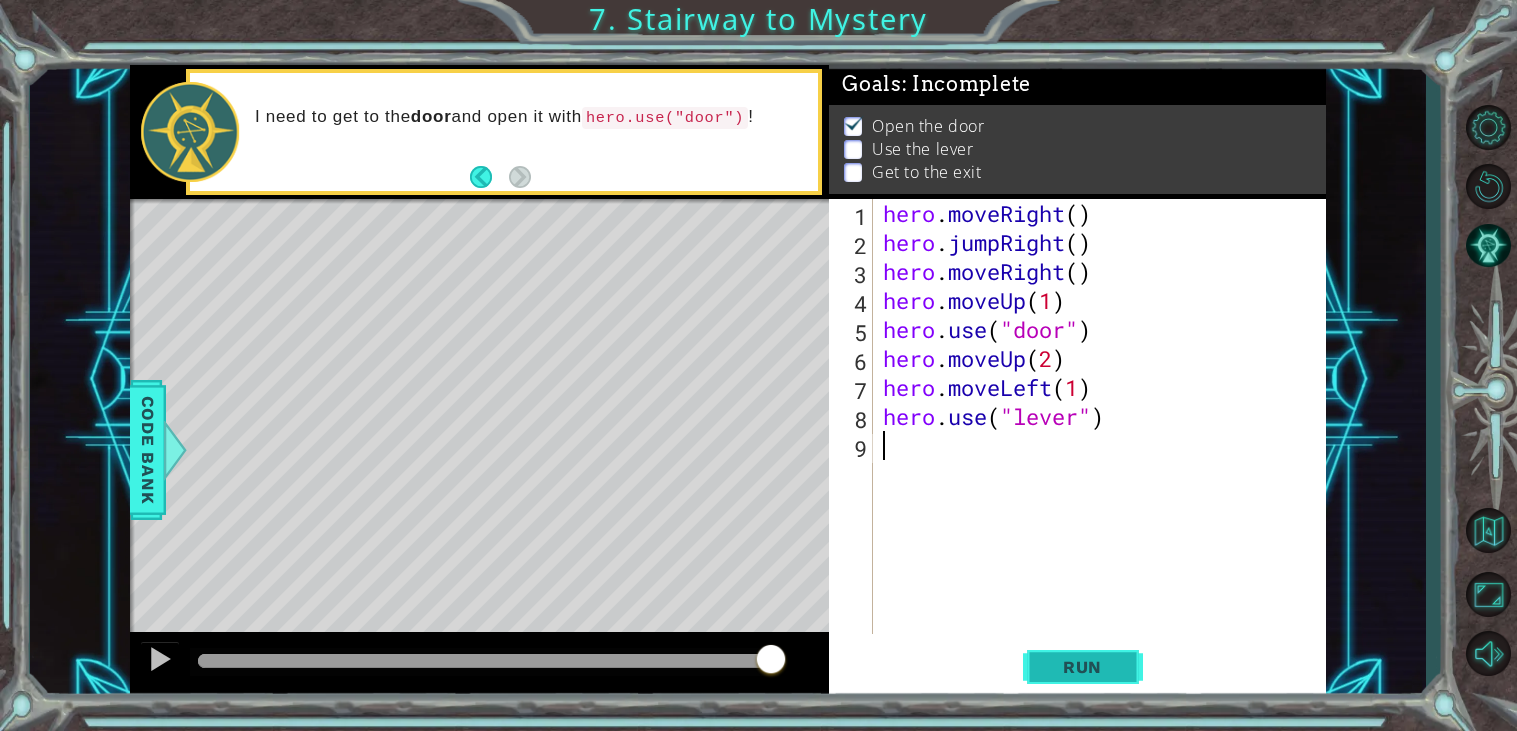 type 